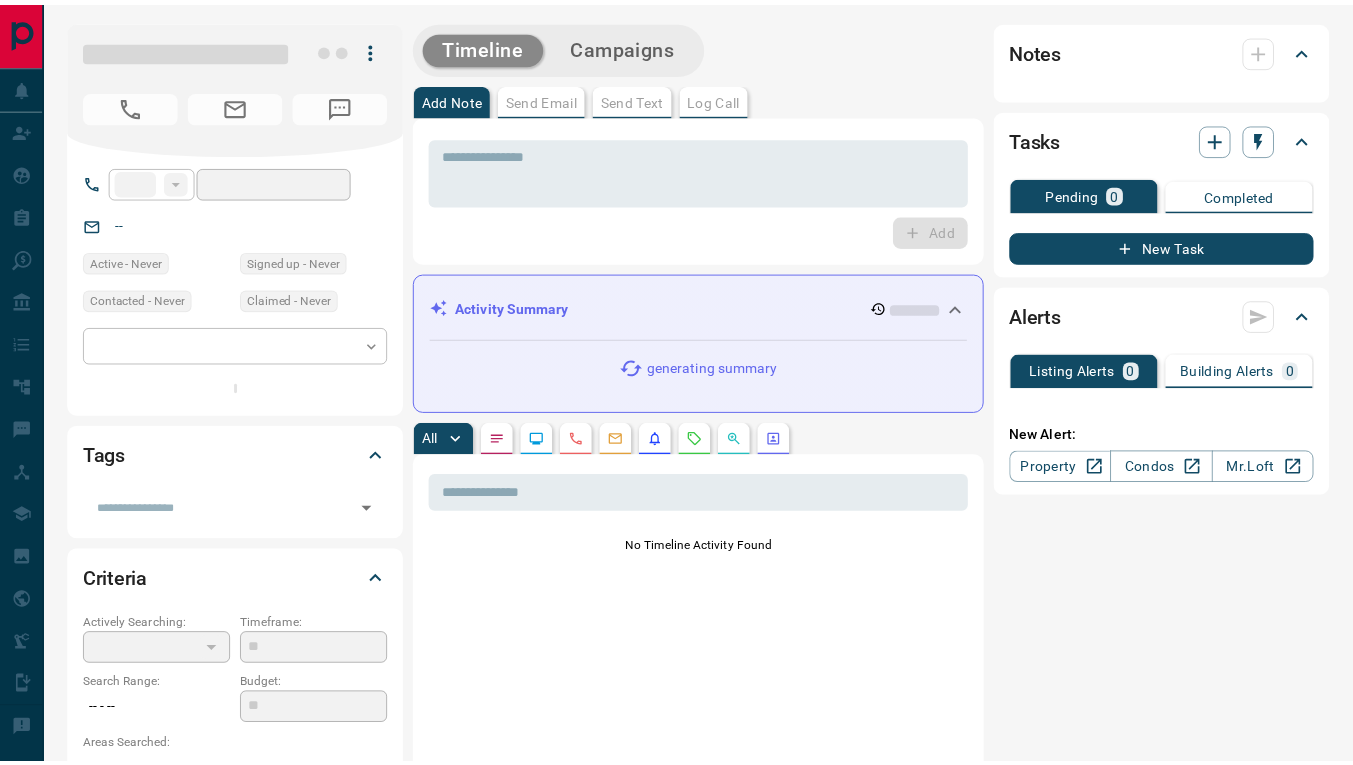 scroll, scrollTop: 0, scrollLeft: 0, axis: both 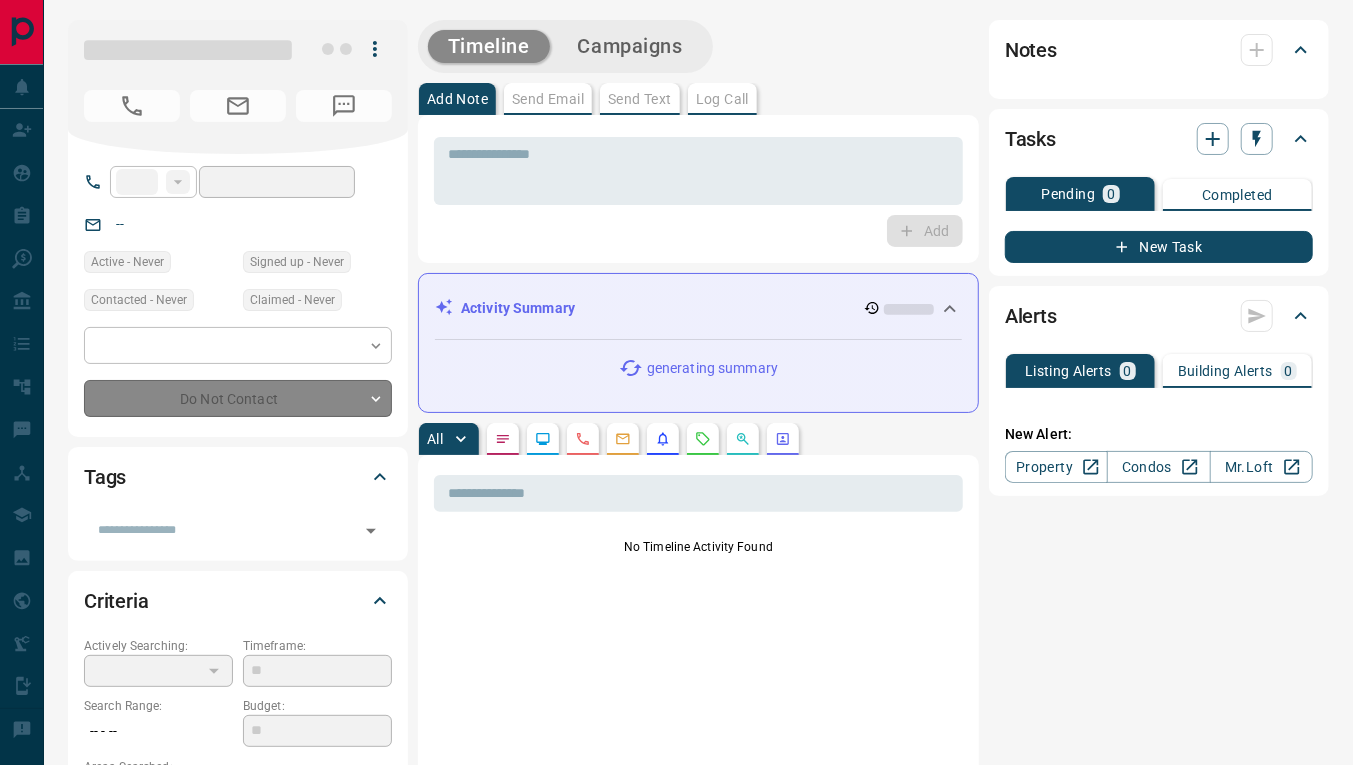 type on "**" 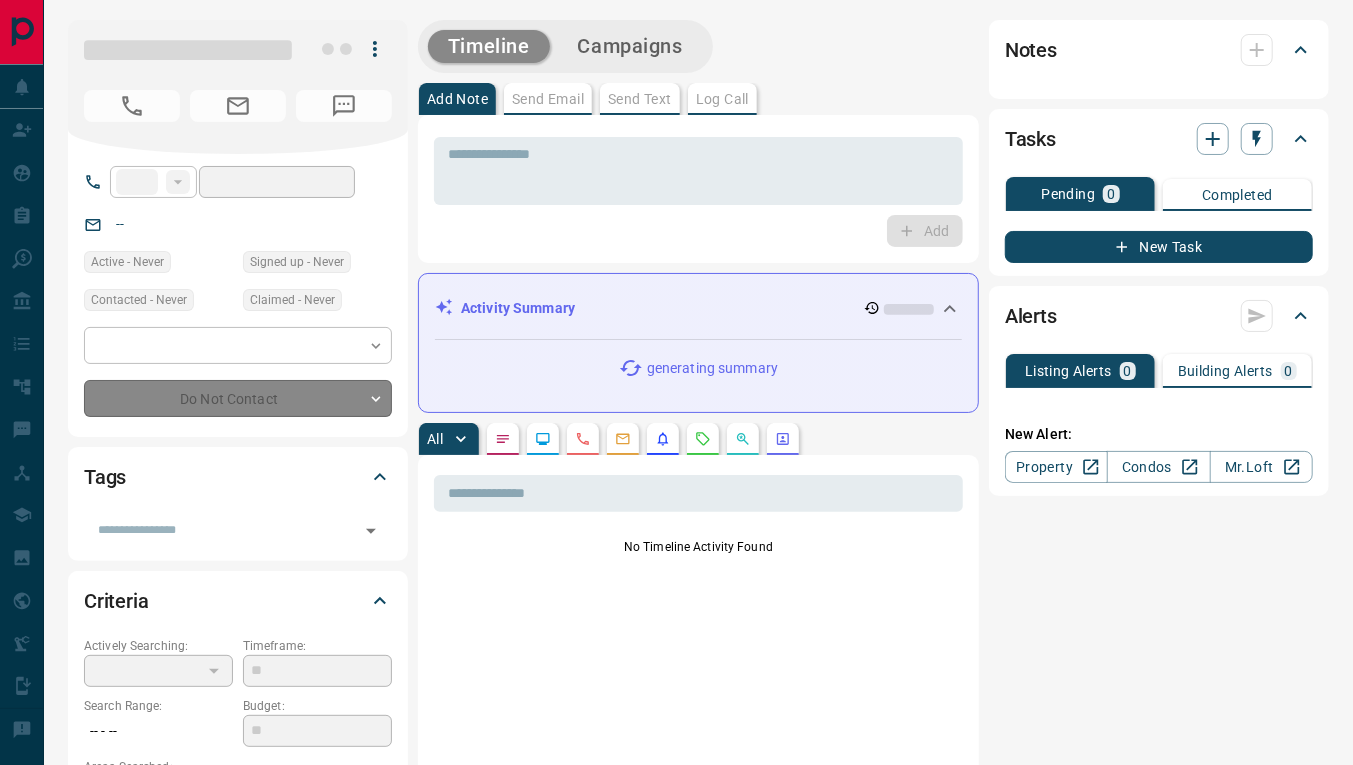 type on "**********" 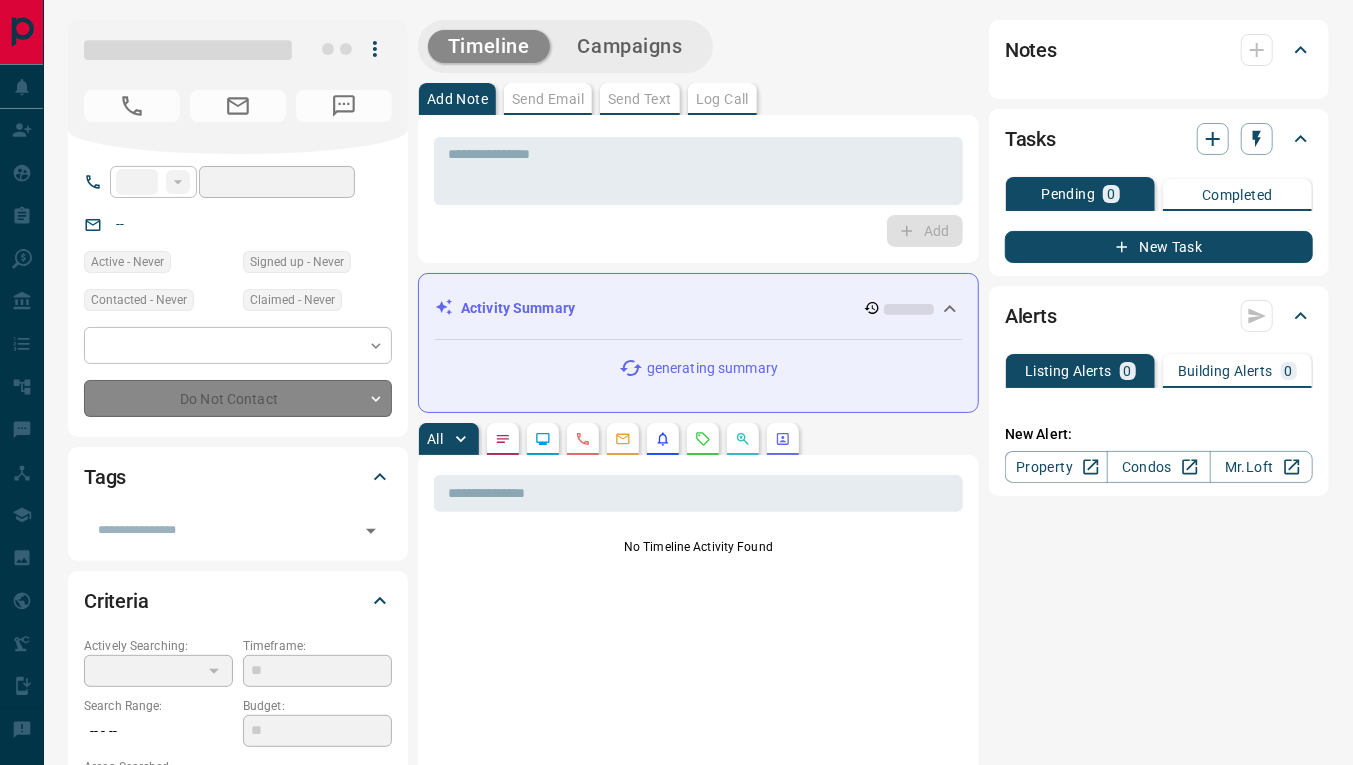 type on "*" 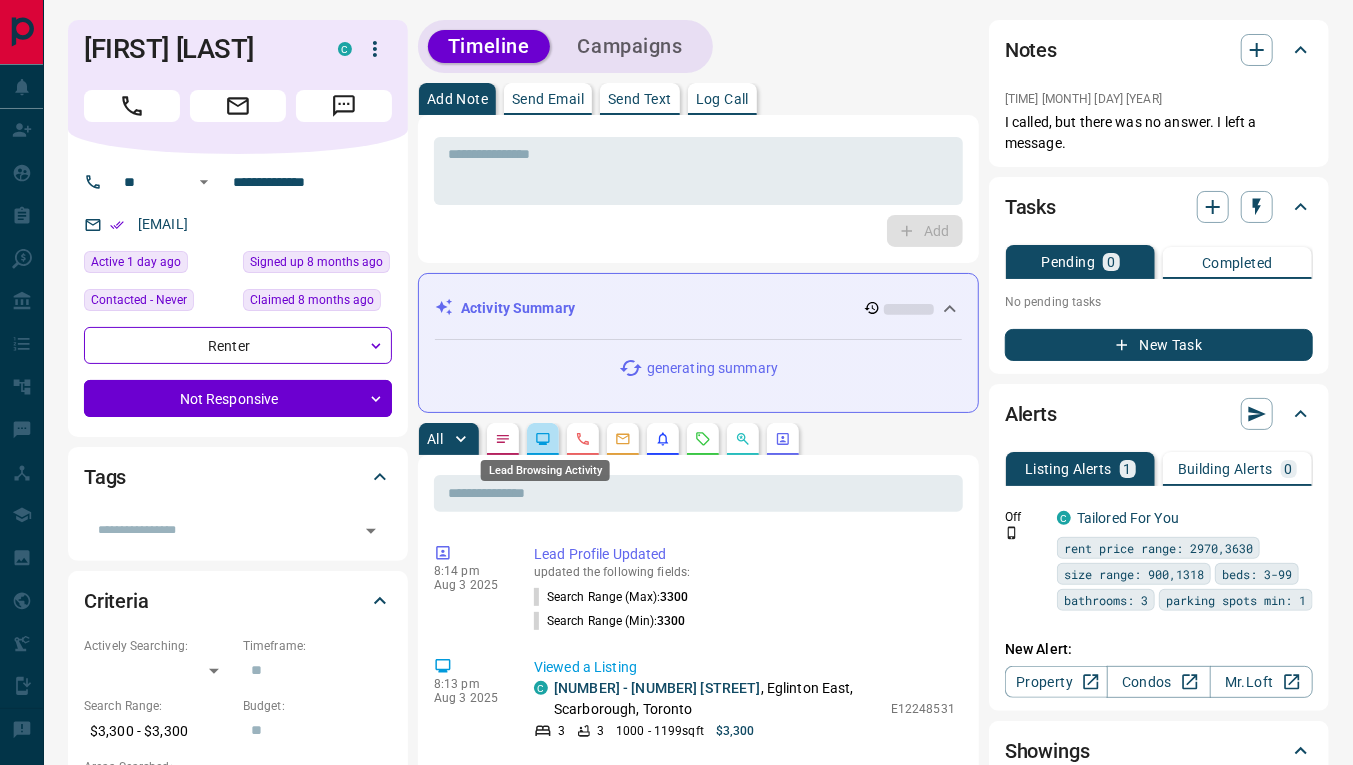 click 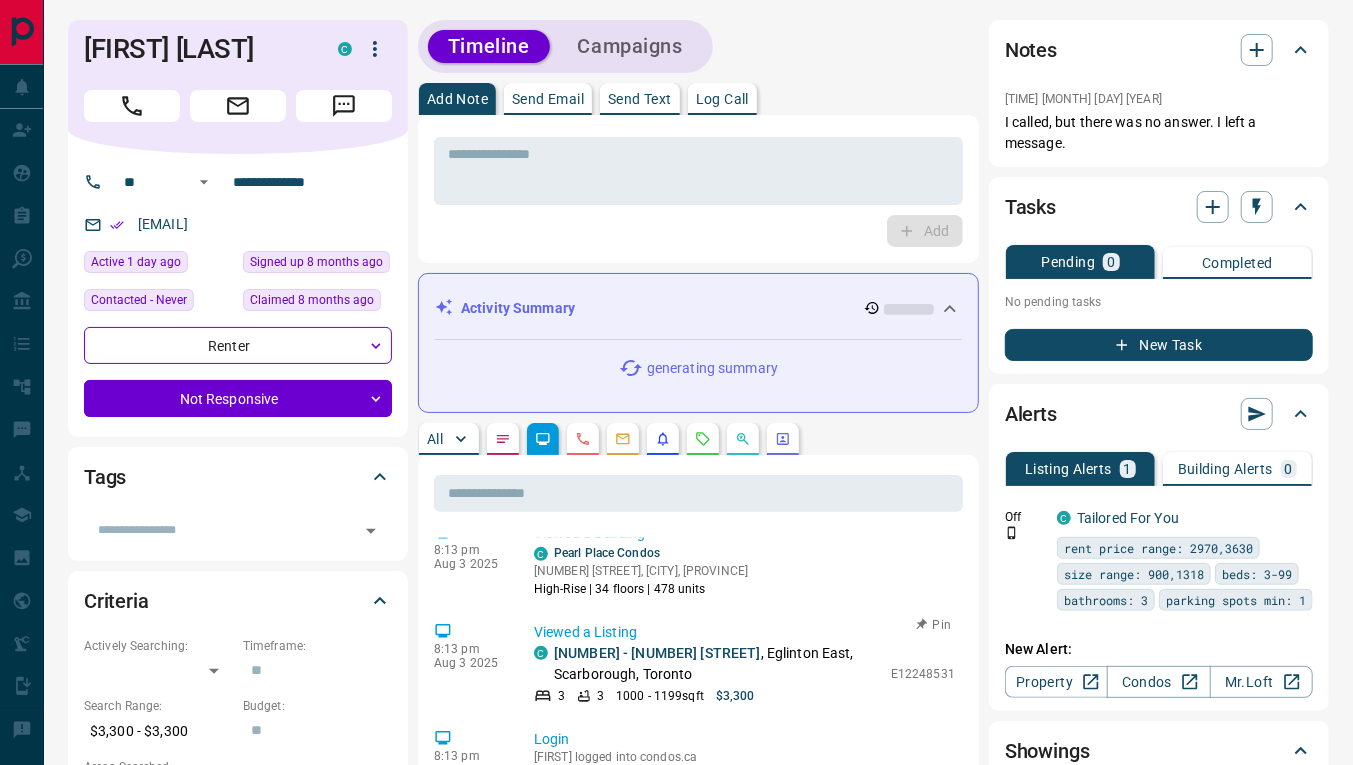 scroll, scrollTop: 0, scrollLeft: 0, axis: both 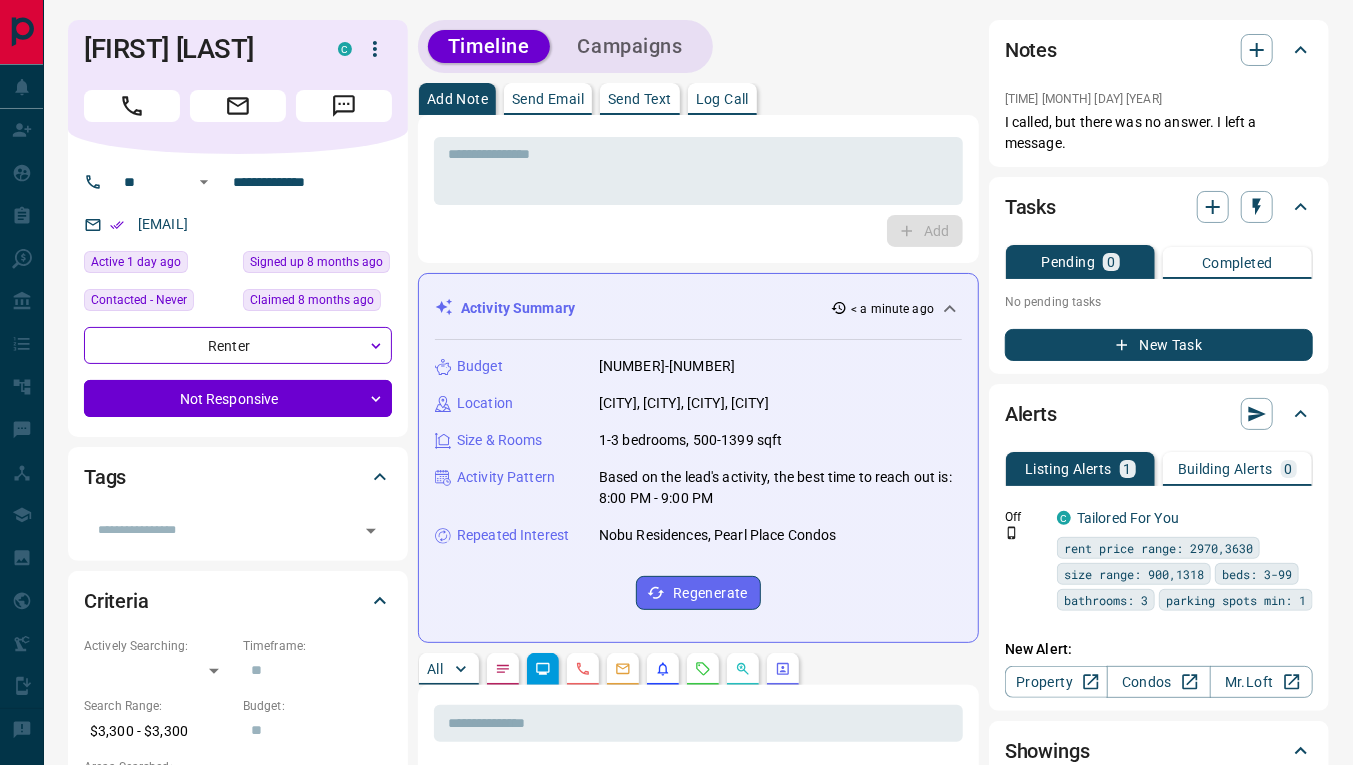 click 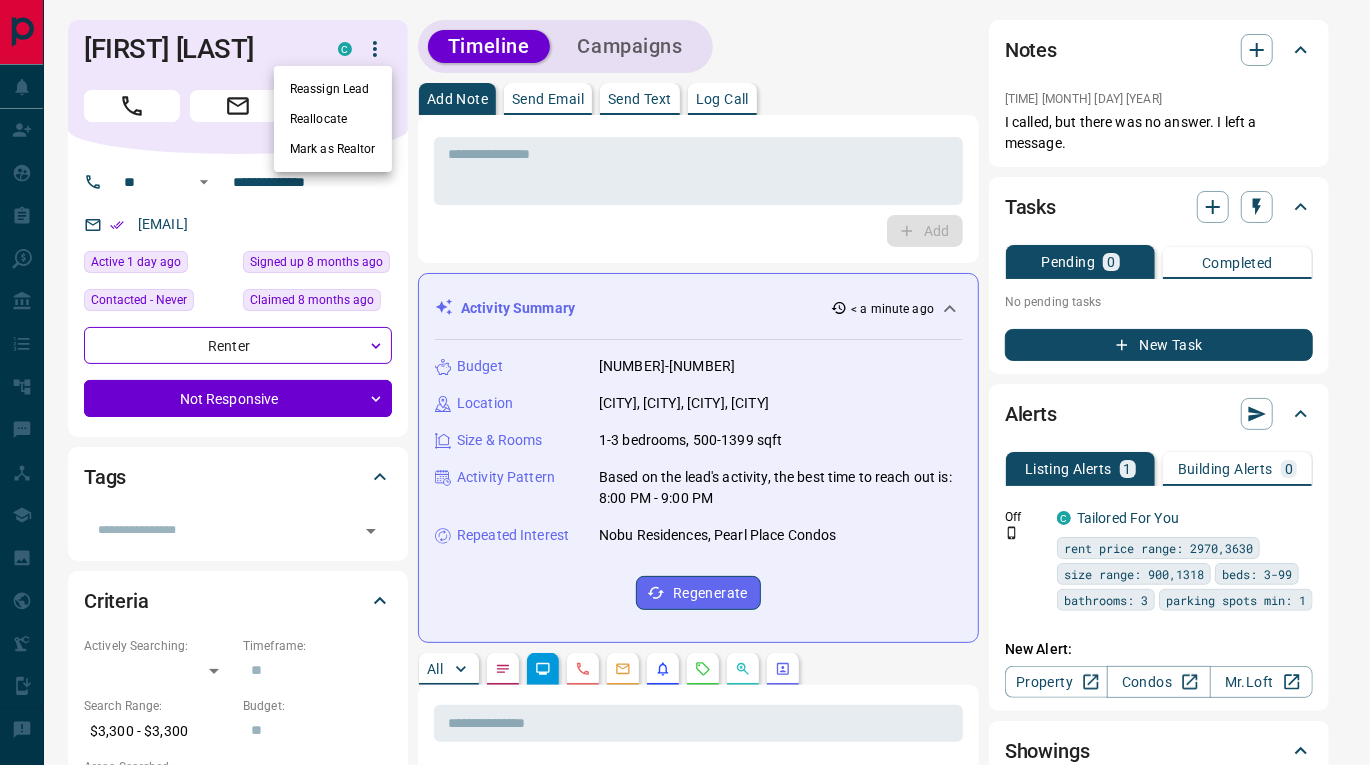 click on "Reallocate" at bounding box center [333, 119] 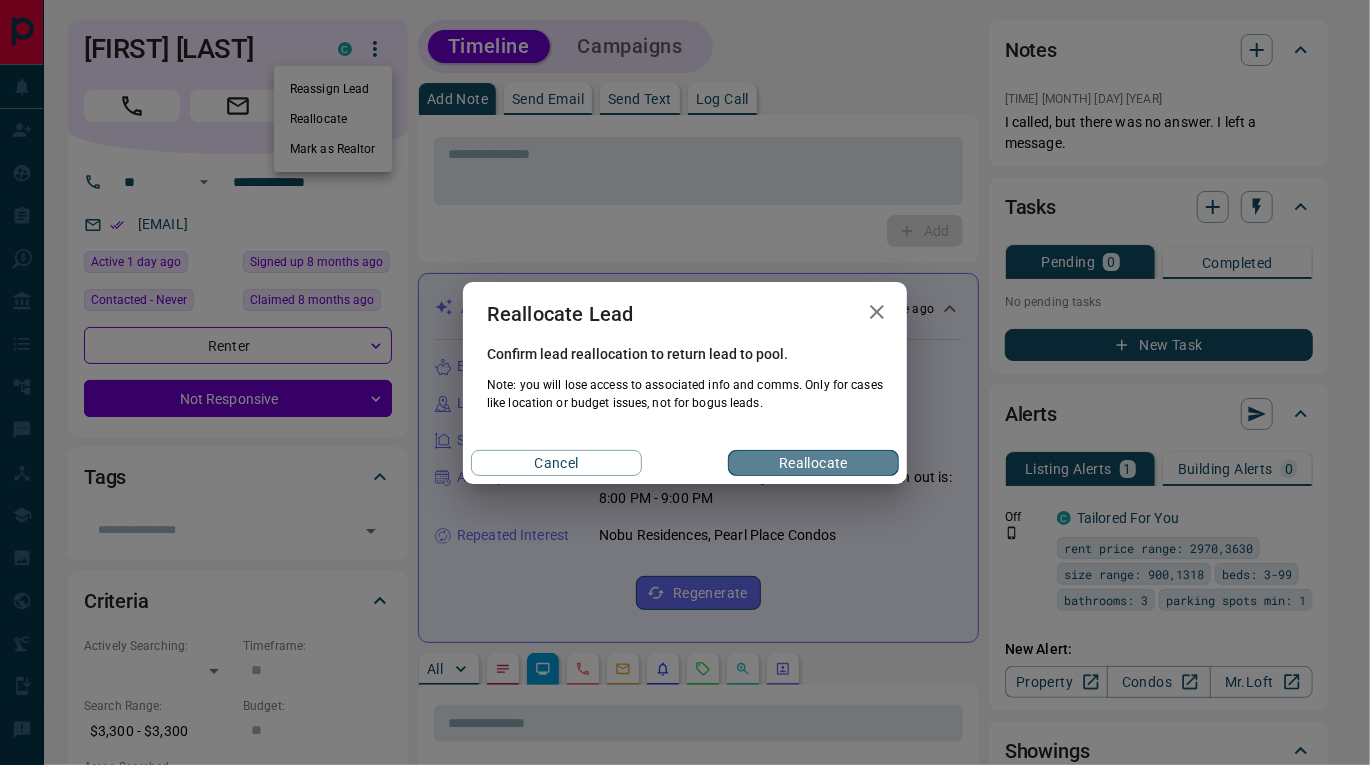 click on "Reallocate" at bounding box center (813, 463) 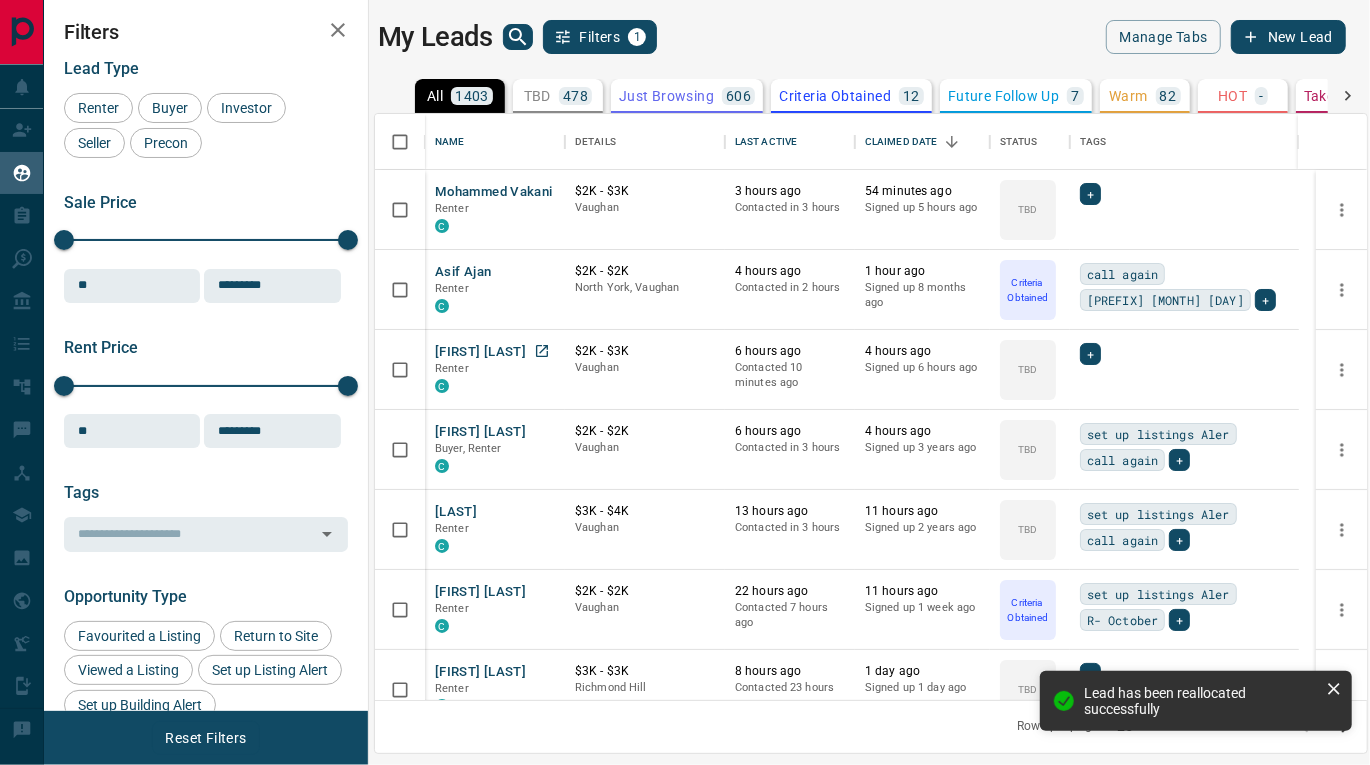 scroll, scrollTop: 18, scrollLeft: 17, axis: both 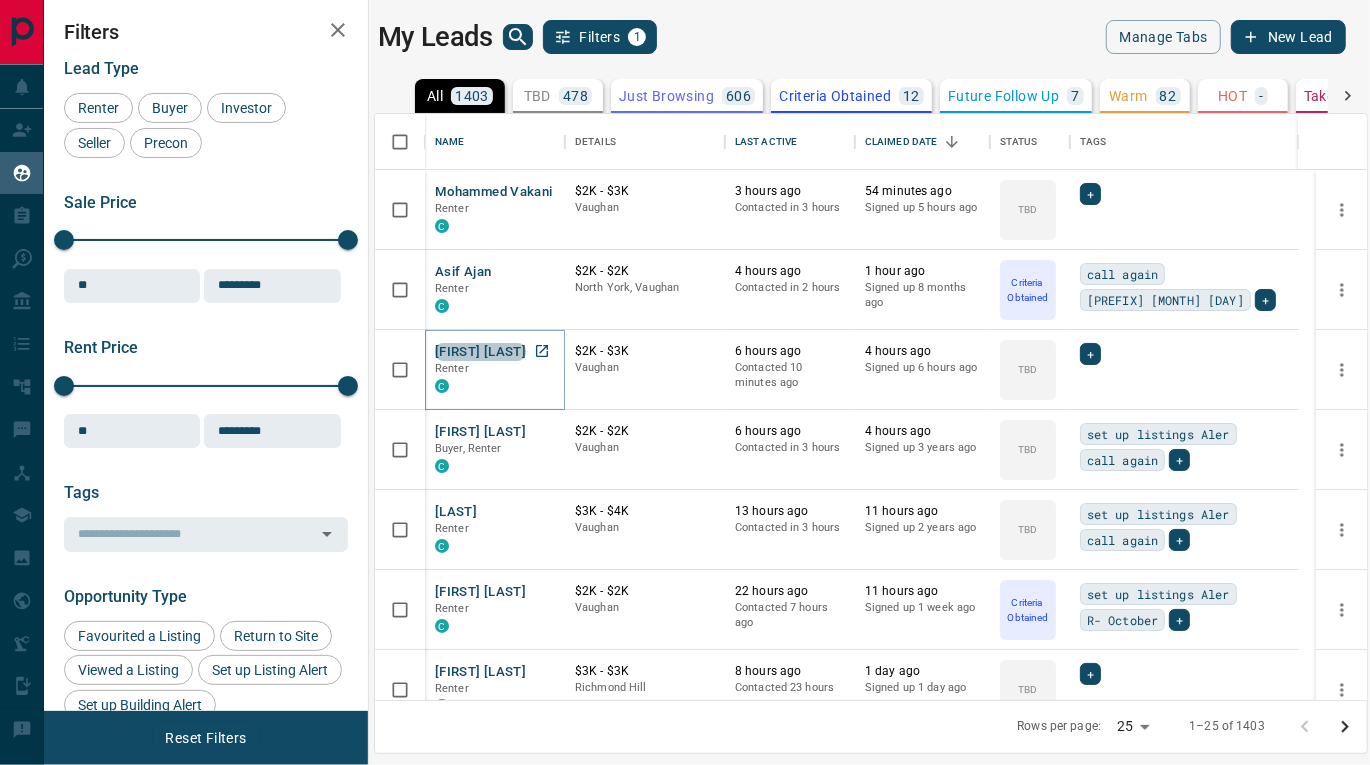 click on "[FIRST] [LAST]" at bounding box center [480, 352] 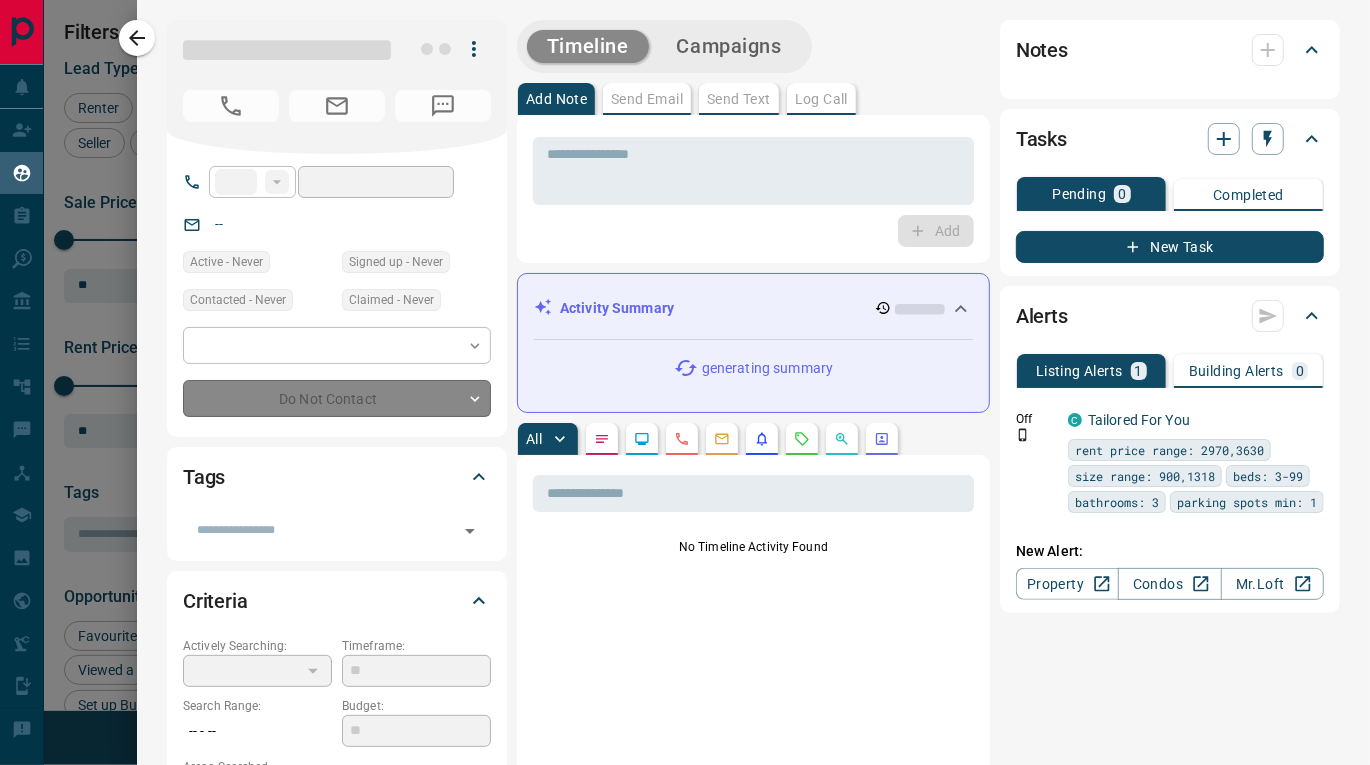 type on "**" 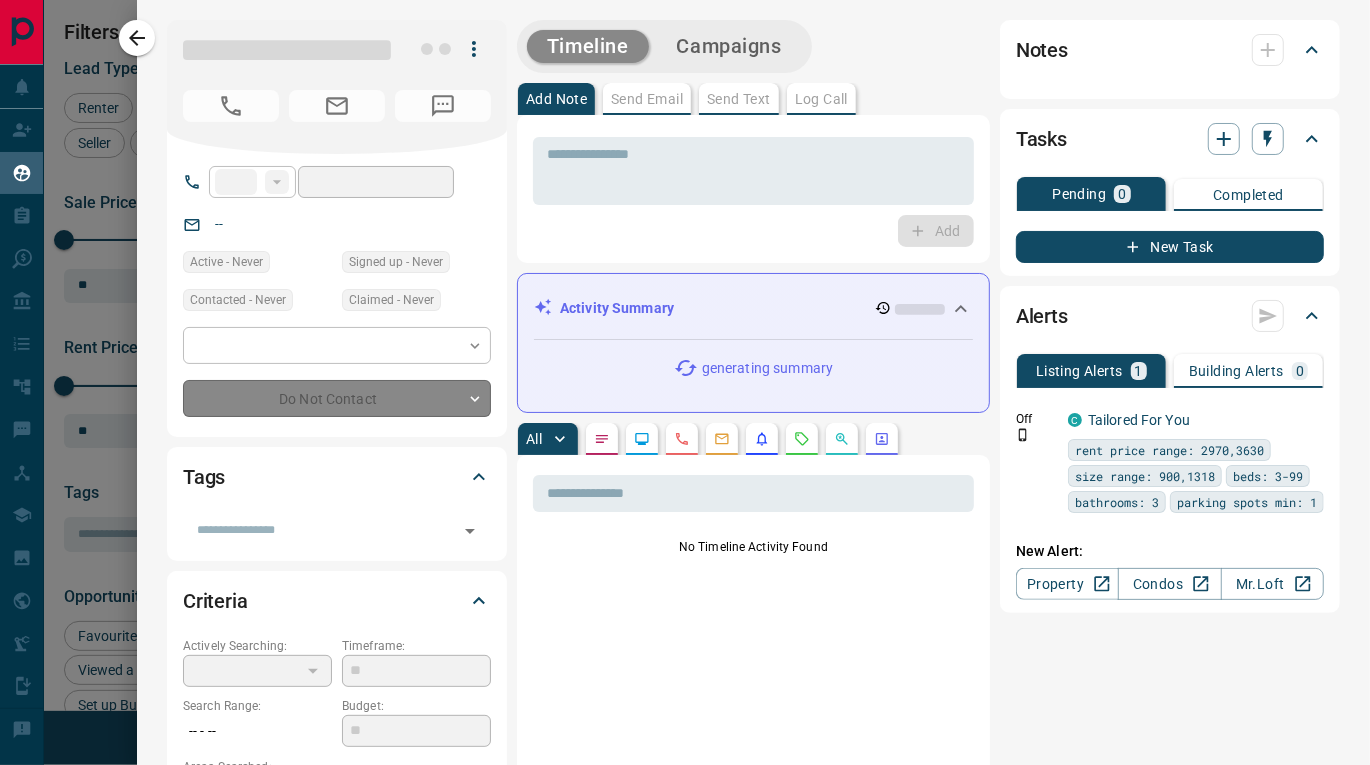 type on "**********" 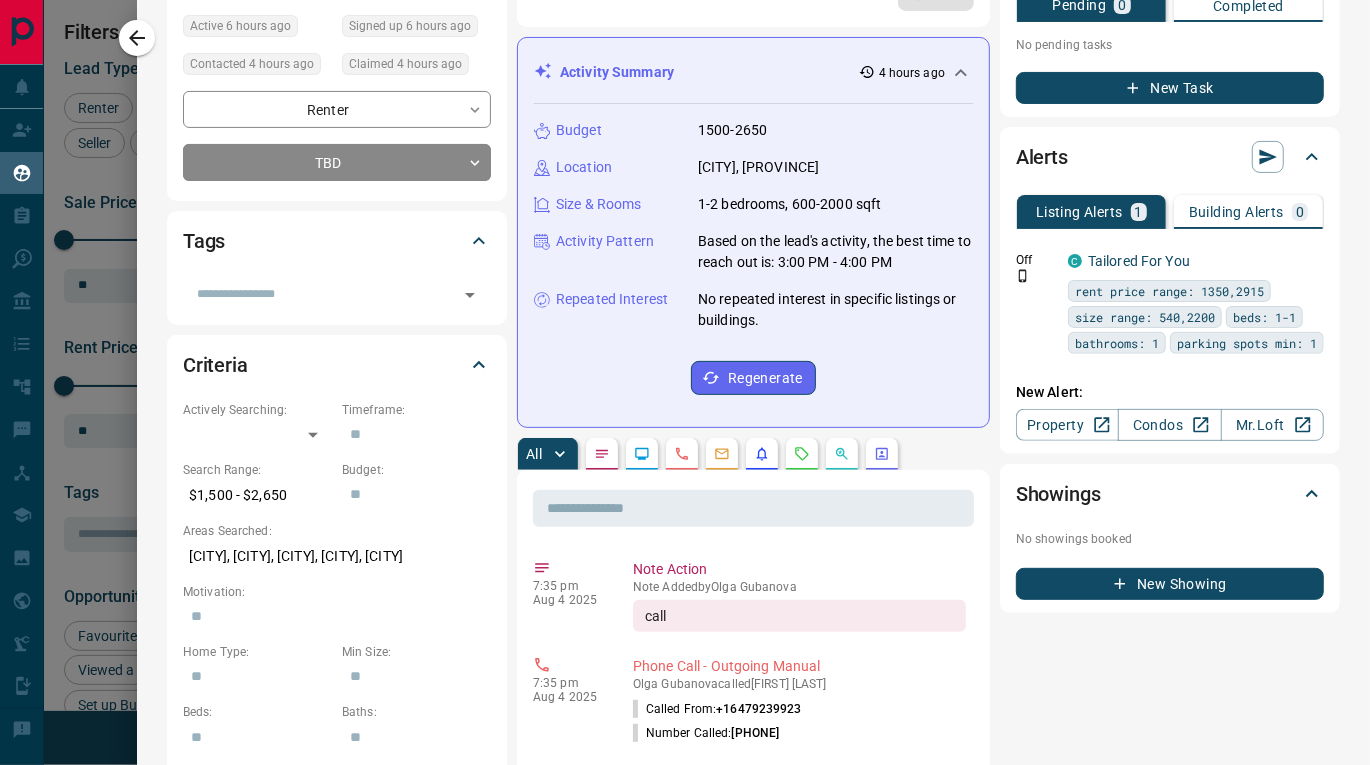 scroll, scrollTop: 238, scrollLeft: 0, axis: vertical 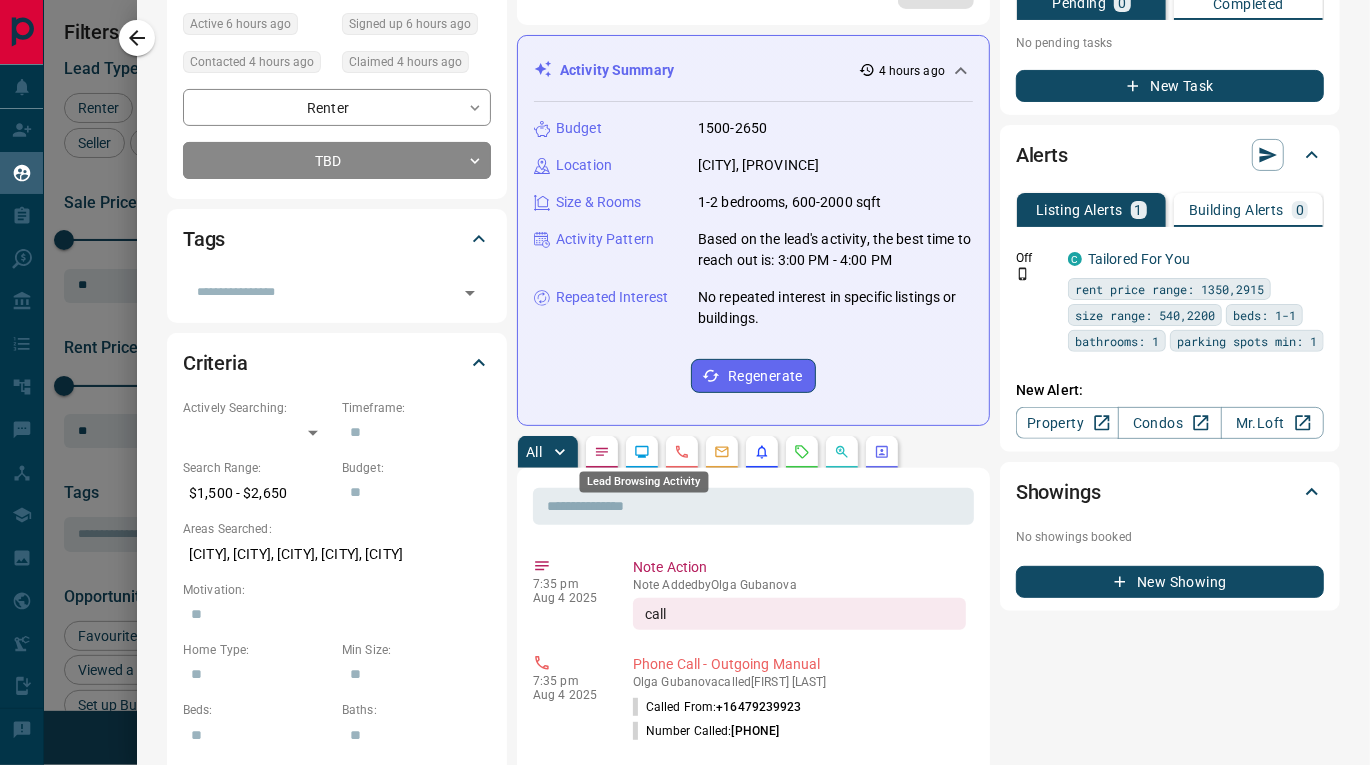 click 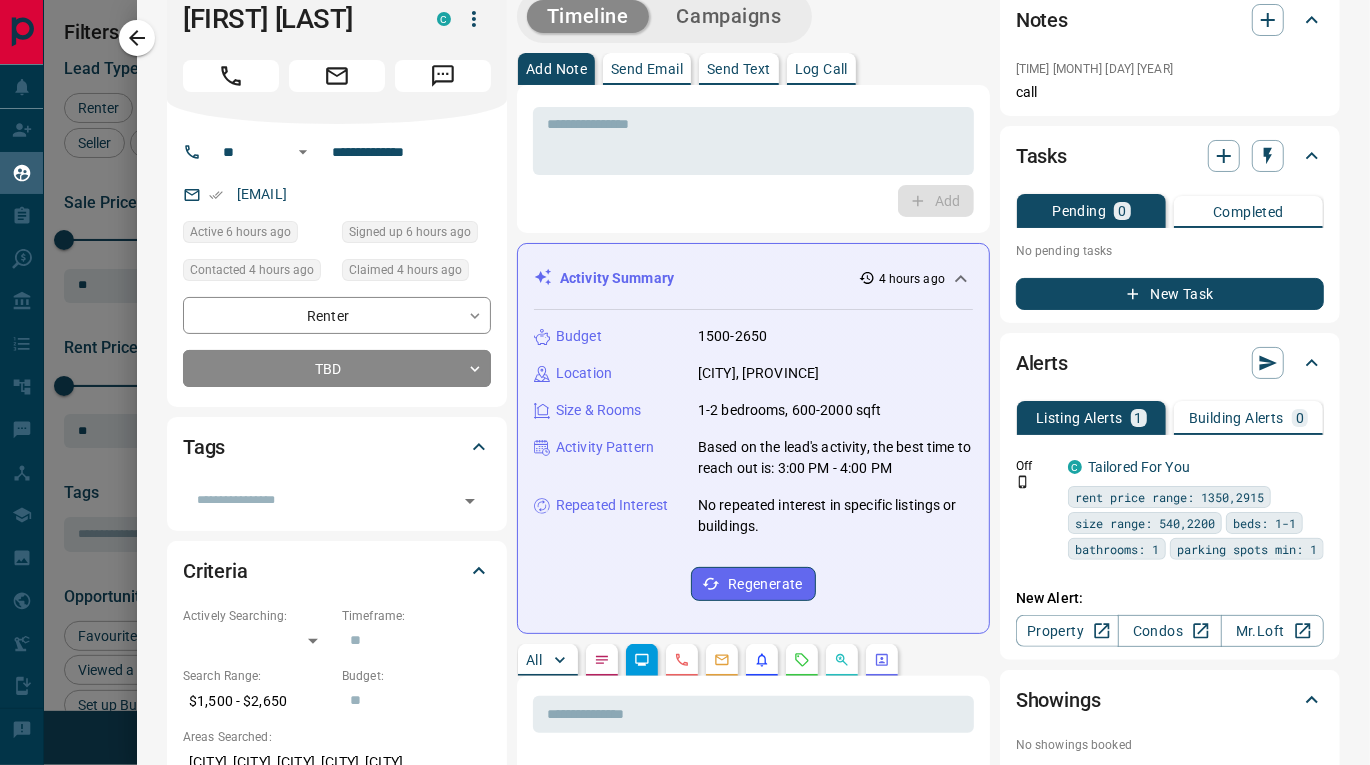 scroll, scrollTop: 0, scrollLeft: 0, axis: both 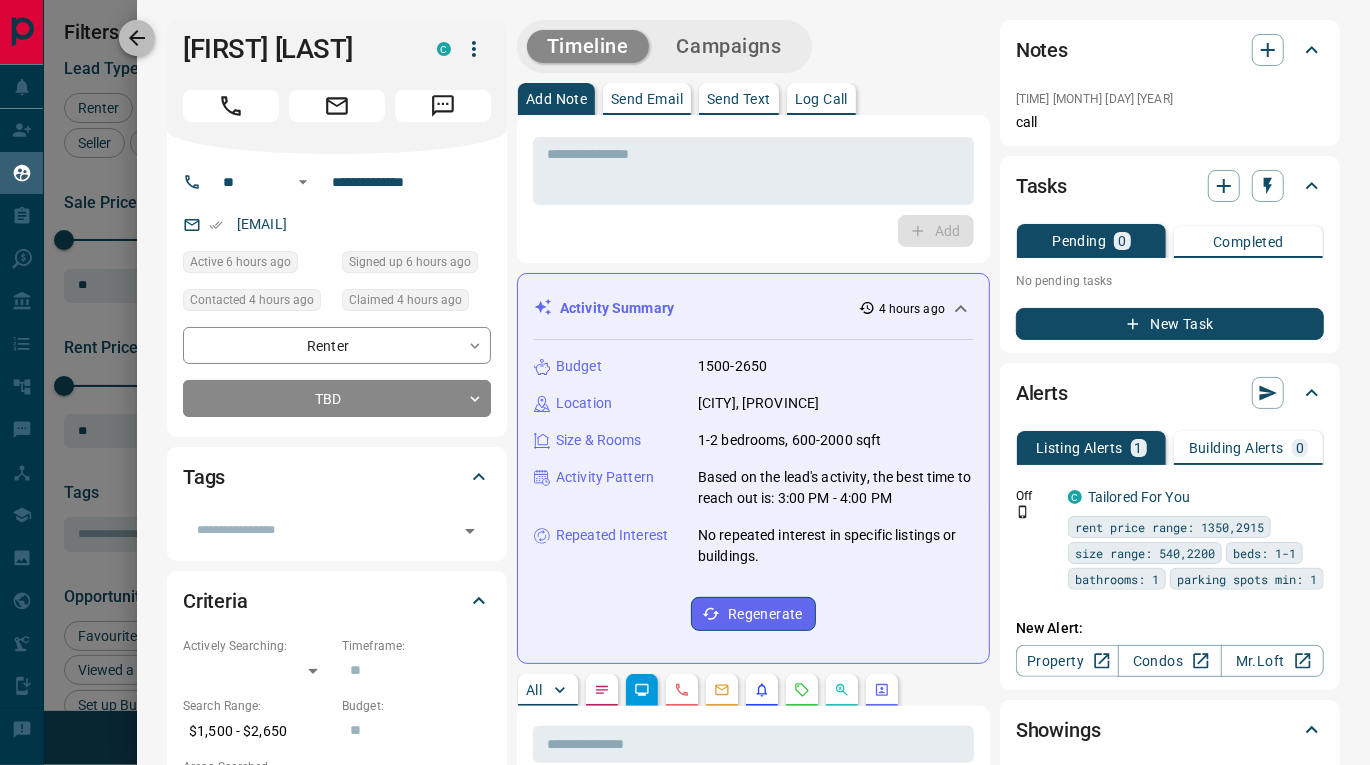 click 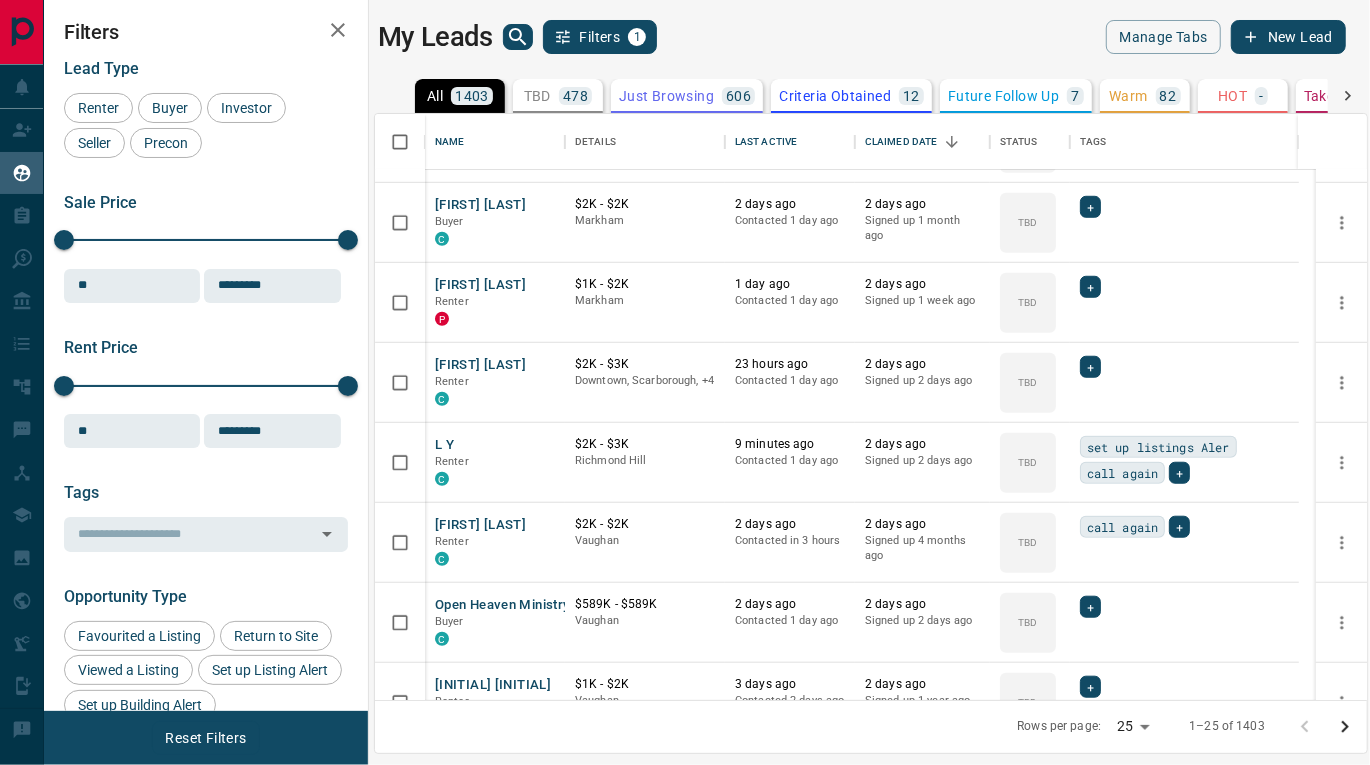 scroll, scrollTop: 949, scrollLeft: 0, axis: vertical 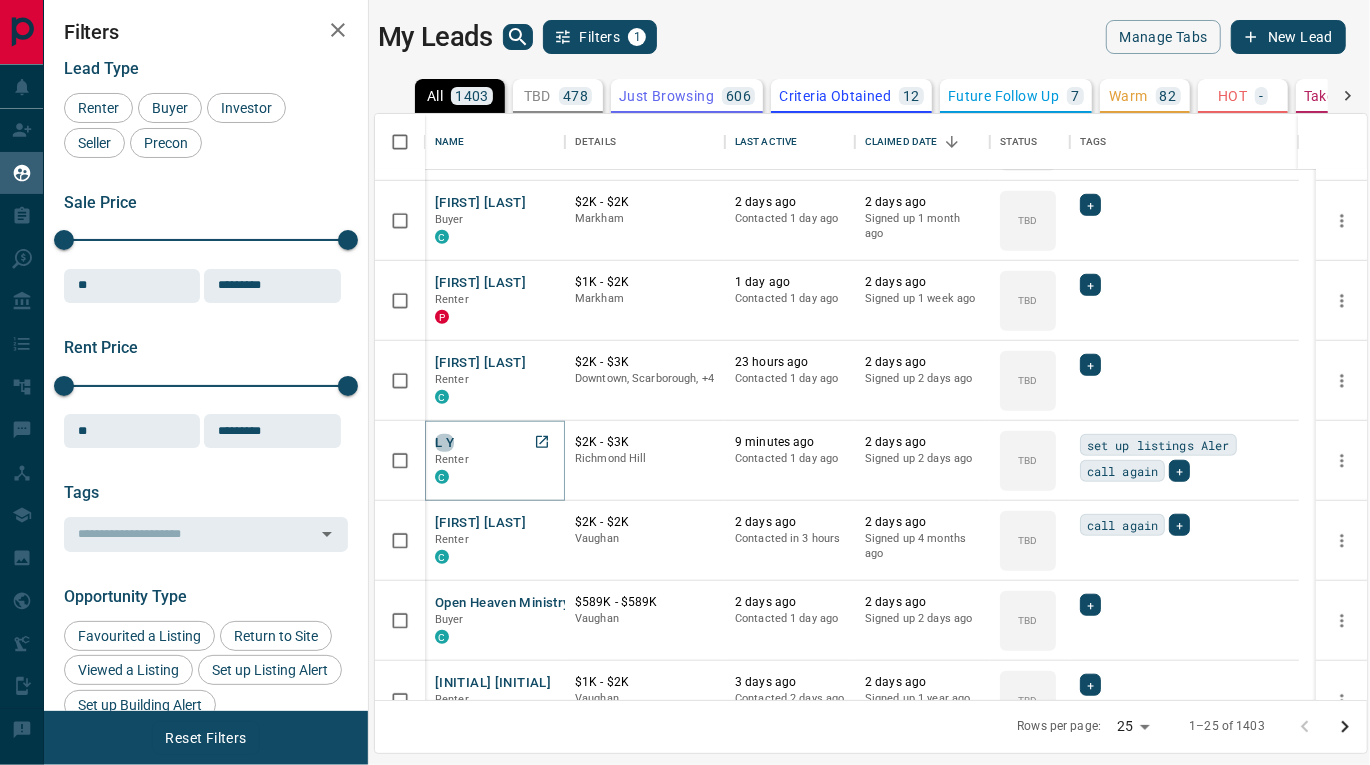 click on "L Y" at bounding box center (444, 443) 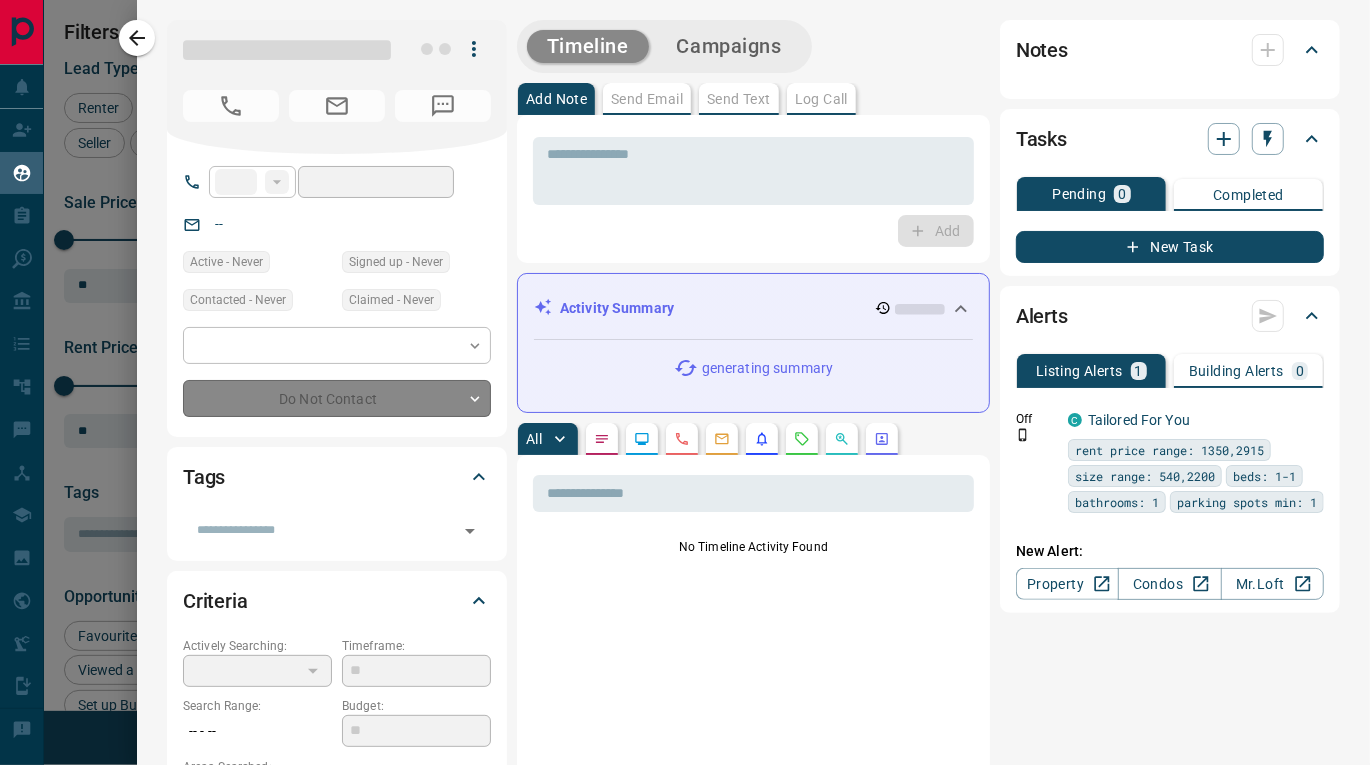 type on "**" 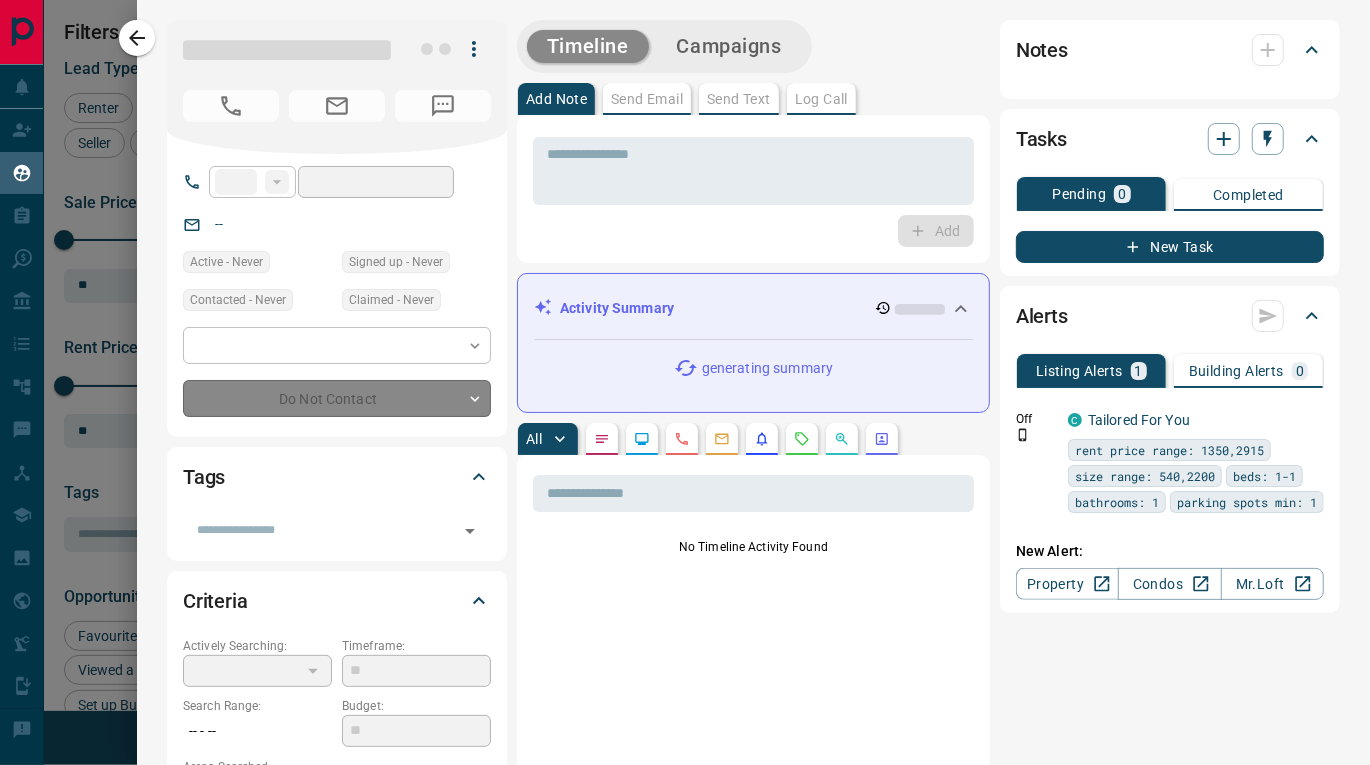type on "**********" 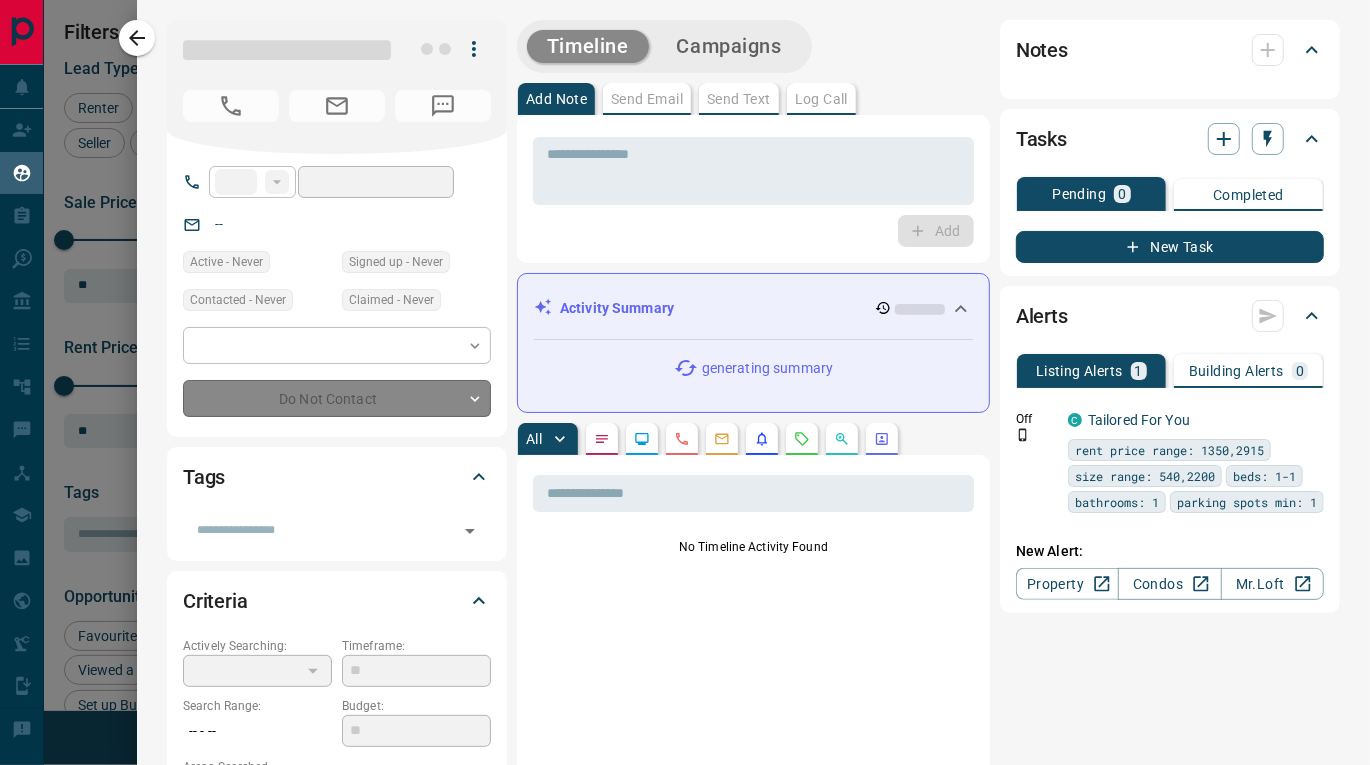 type on "**" 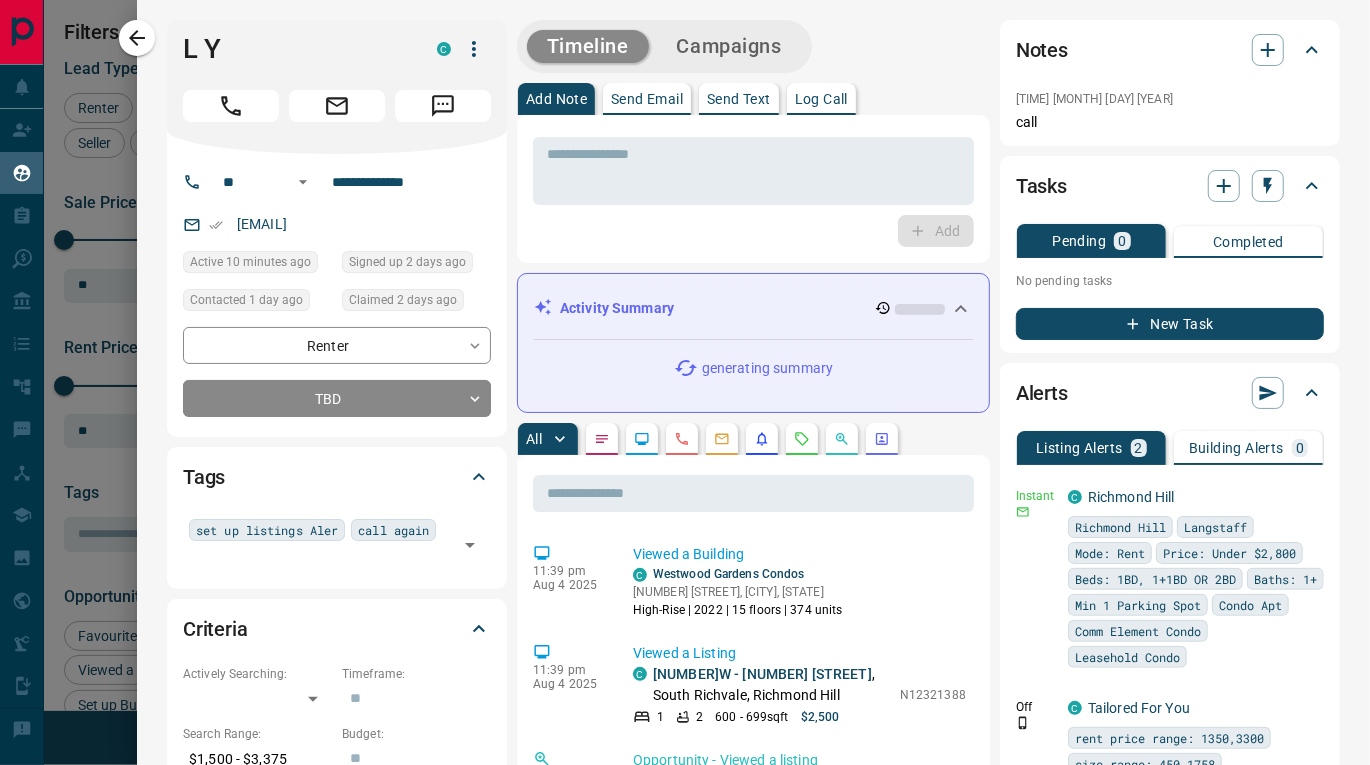 click at bounding box center (642, 439) 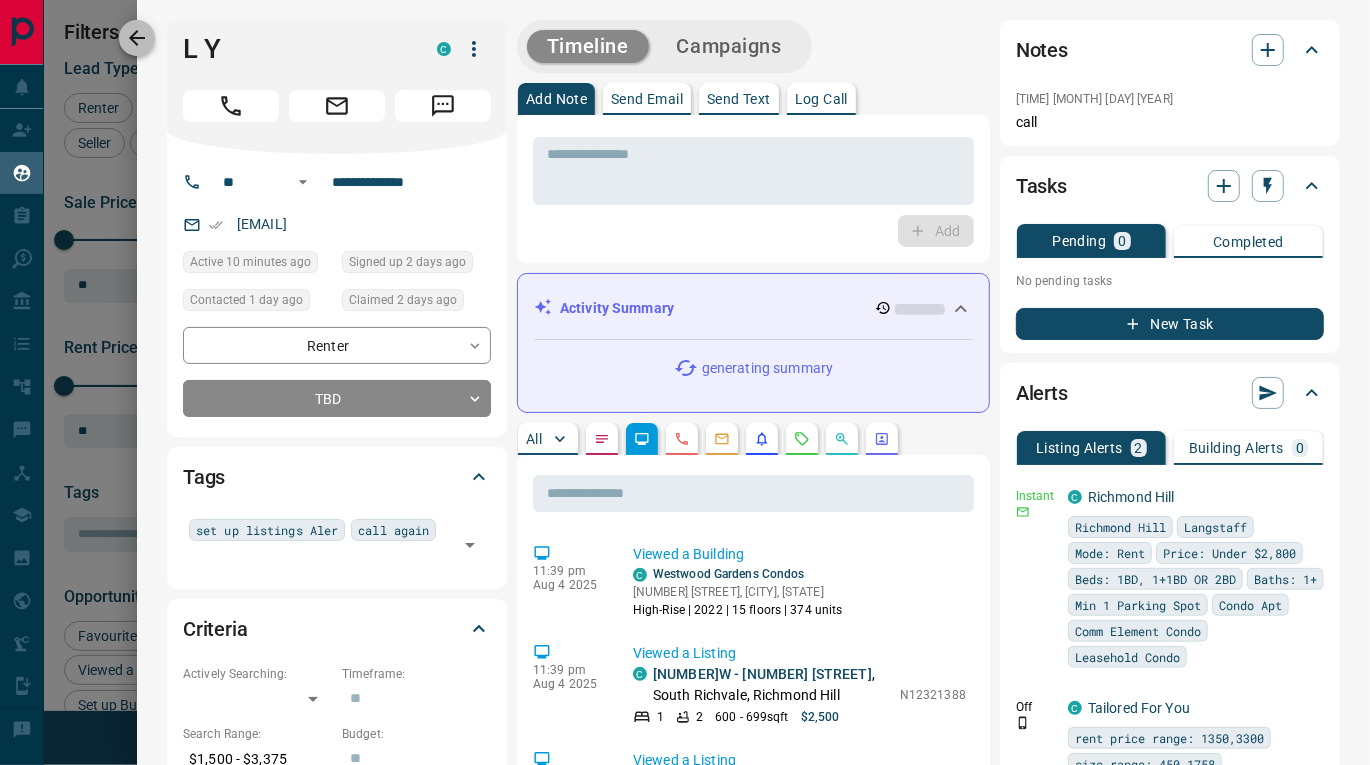 click 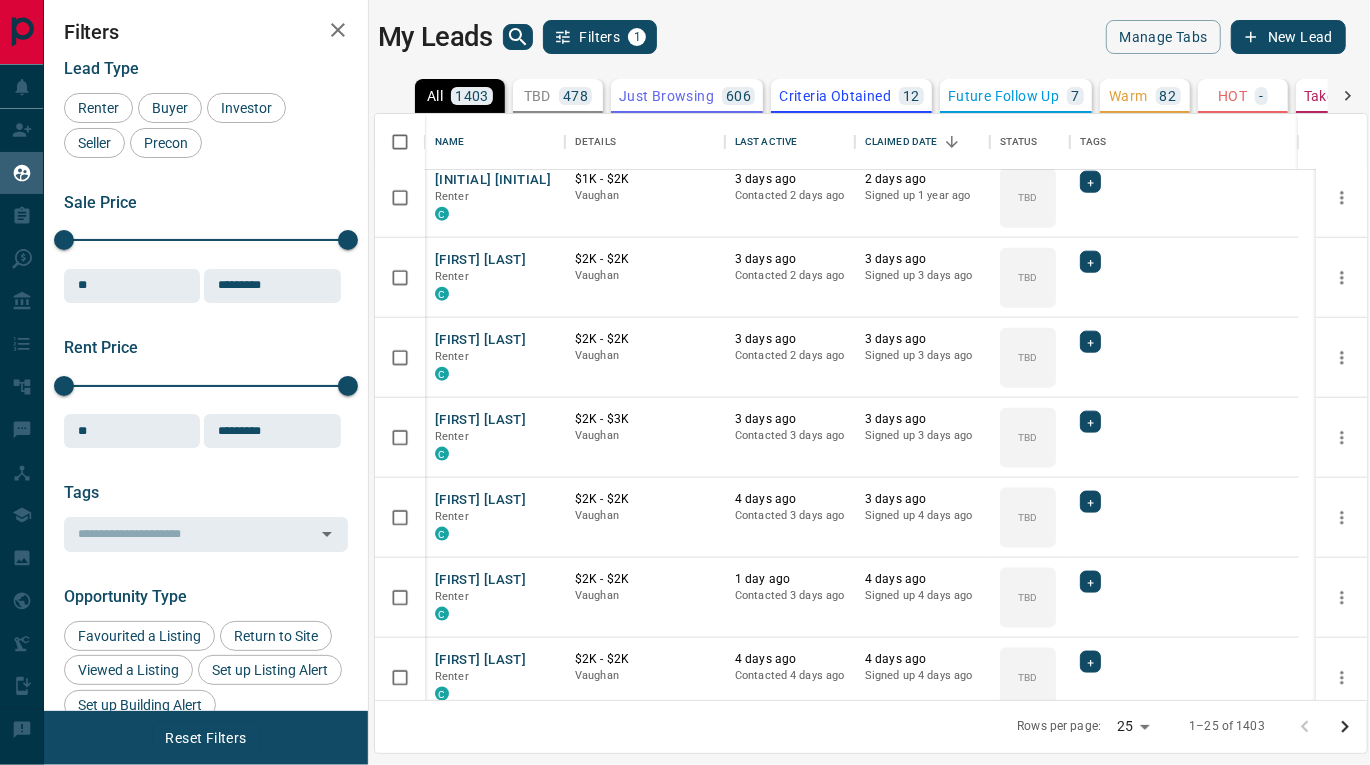 scroll, scrollTop: 1467, scrollLeft: 0, axis: vertical 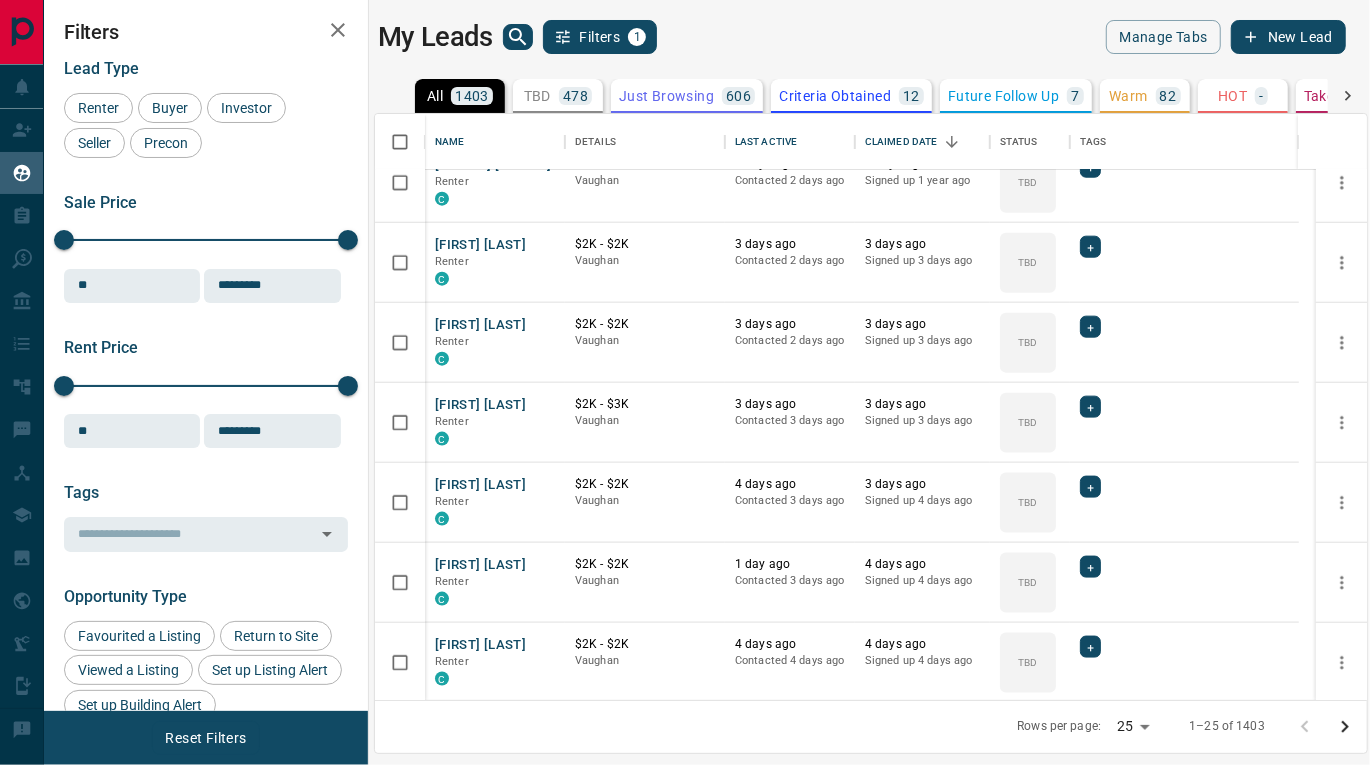 click on "Lead Transfers Claim Leads My Leads Tasks Opportunities Deals Campaigns Automations Messages Broker Bay Training Media Services Agent Resources Precon Worksheet Mobile Apps Disclosure Logout My Leads Filters 1 Manage Tabs New Lead All 1403 TBD 478 Do Not Contact - Not Responsive 142 Bogus 5 Just Browsing 606 Criteria Obtained 12 Future Follow Up 7 Warm 82 HOT - Taken on Showings 1 Submitted Offer - Client 70 Name Details Last Active Claimed Date Status Tags [FIRST] [LAST] C $2K - $3K Downtown, [CITY], [PROVINCE] 23 hours ago Contacted 1 day ago 2 days ago Signed up 2 days ago TBD + L Y Renter C $2K - $3K [CITY] 10 minutes ago Contacted 1 day ago 2 days ago Signed up 2 days ago TBD set up listings Aler call again + [FIRST] [LAST] Renter C $2K - $2K [CITY] 2 days ago Contacted in 3 hours 2 days ago Signed up 4 months ago TBD call again + Open Heaven Ministry Buyer C $589K - $589K [CITY] 2 days ago Contacted 1 day ago 2 days ago Signed up 2 days ago TBD + JN XU Renter C $1K - $2K [CITY] 3 days ago 2 days ago" at bounding box center [685, 370] 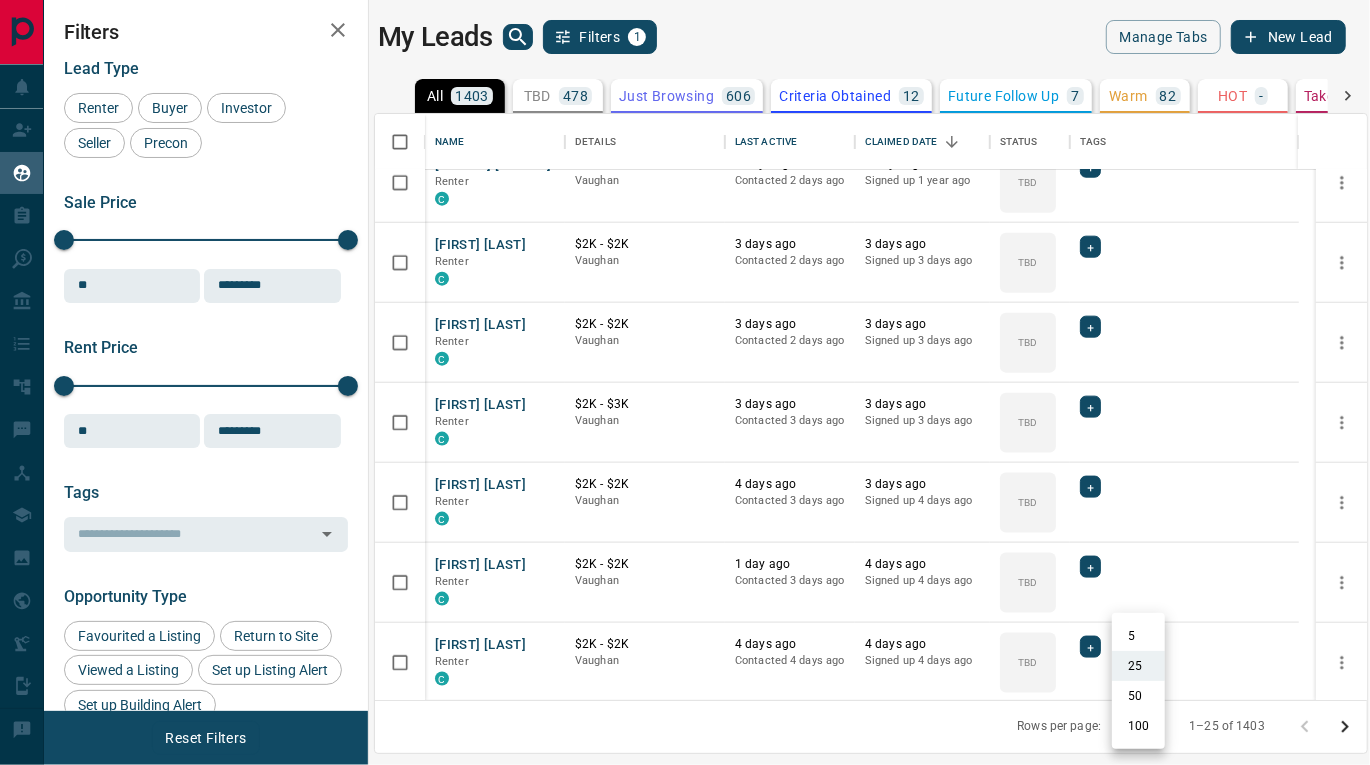 click on "100" at bounding box center [1138, 726] 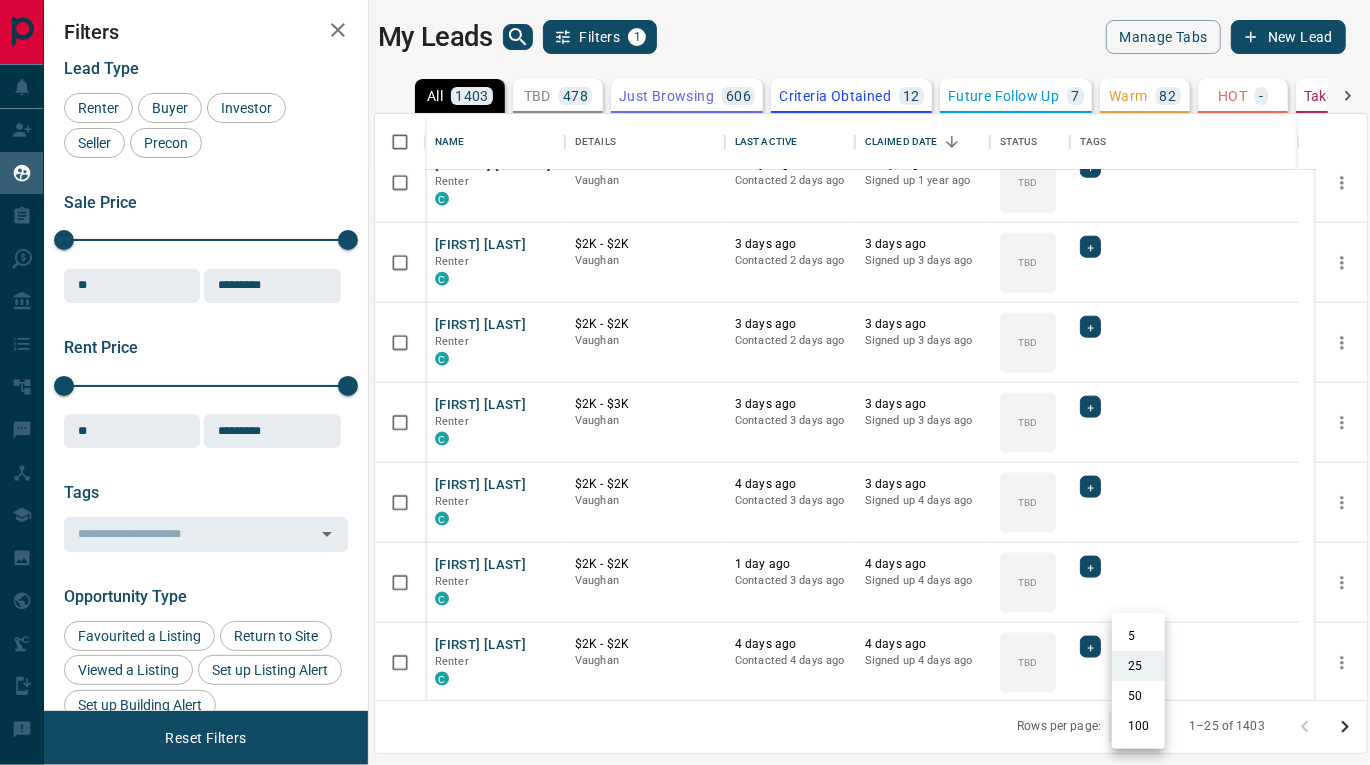 type on "***" 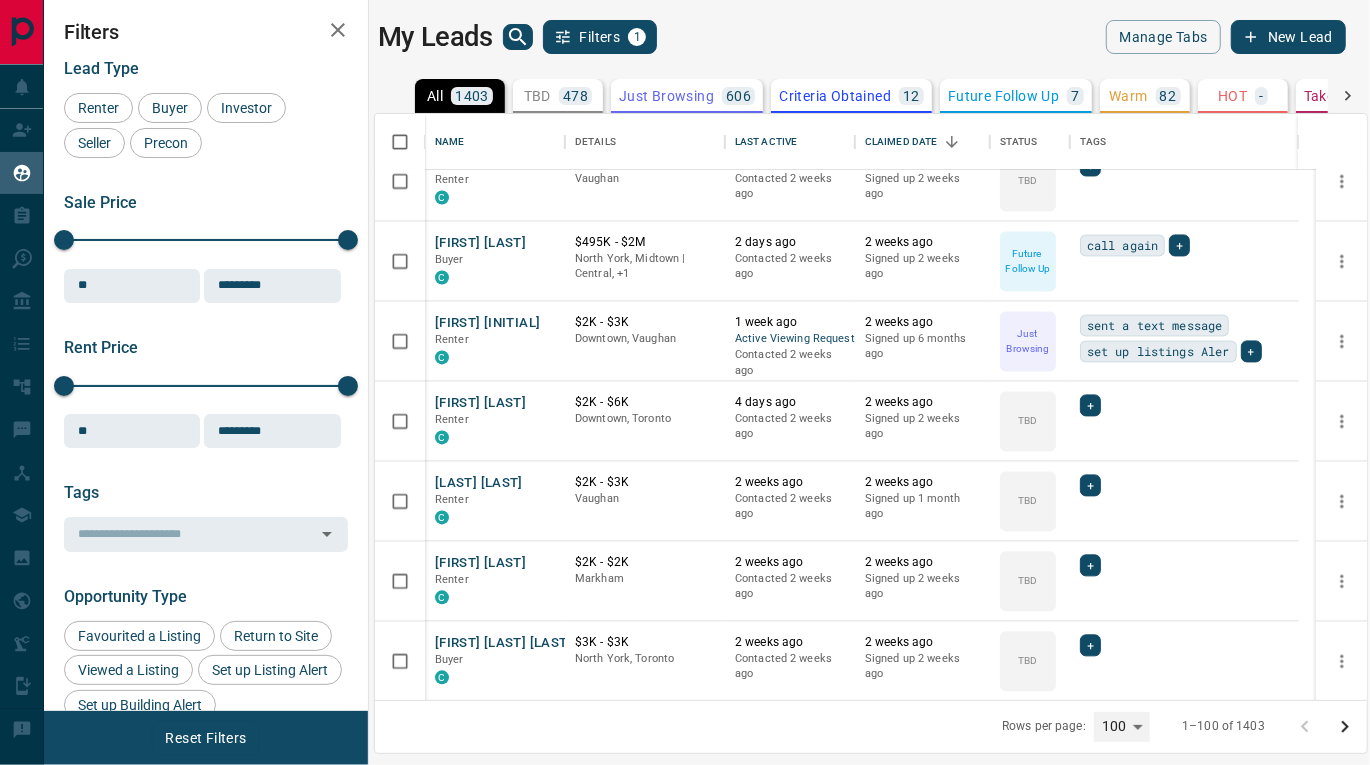 scroll, scrollTop: 7467, scrollLeft: 0, axis: vertical 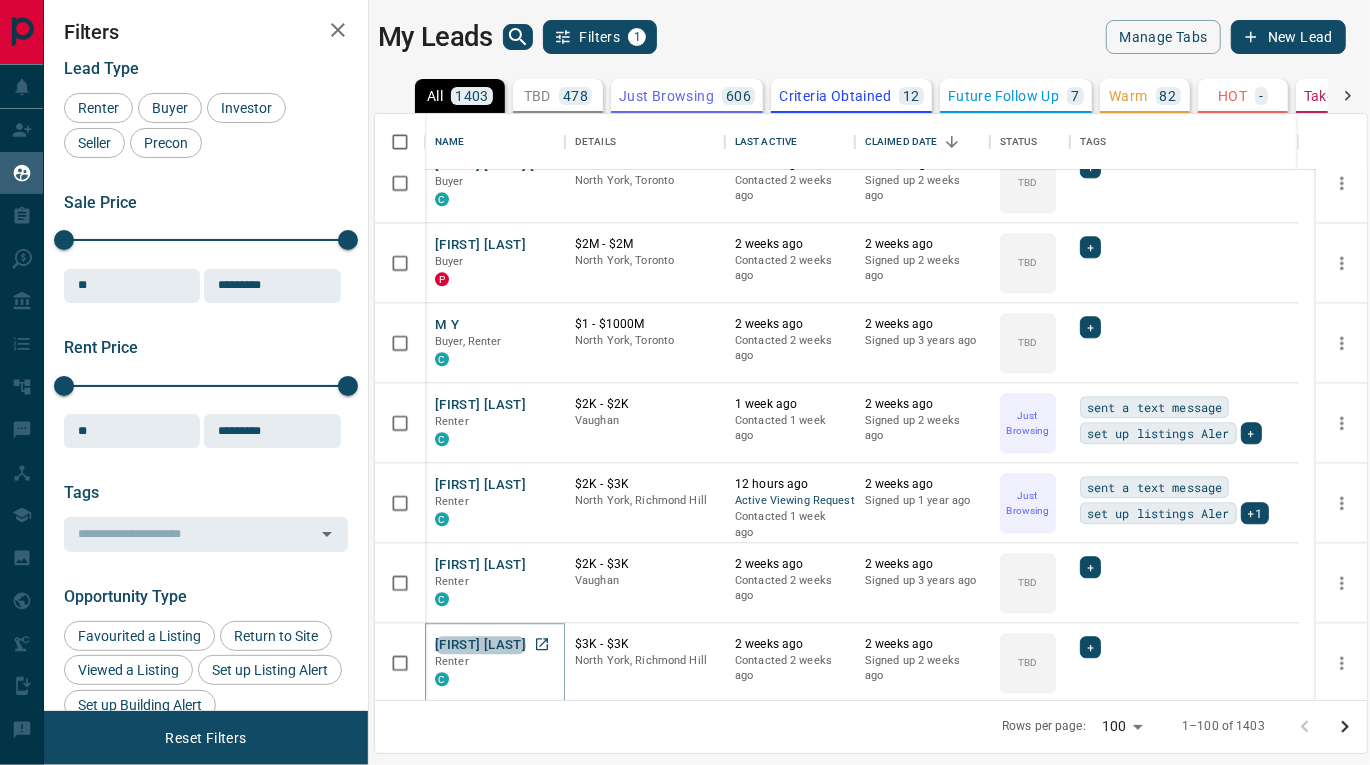 click on "[FIRST] [LAST]" at bounding box center (480, 645) 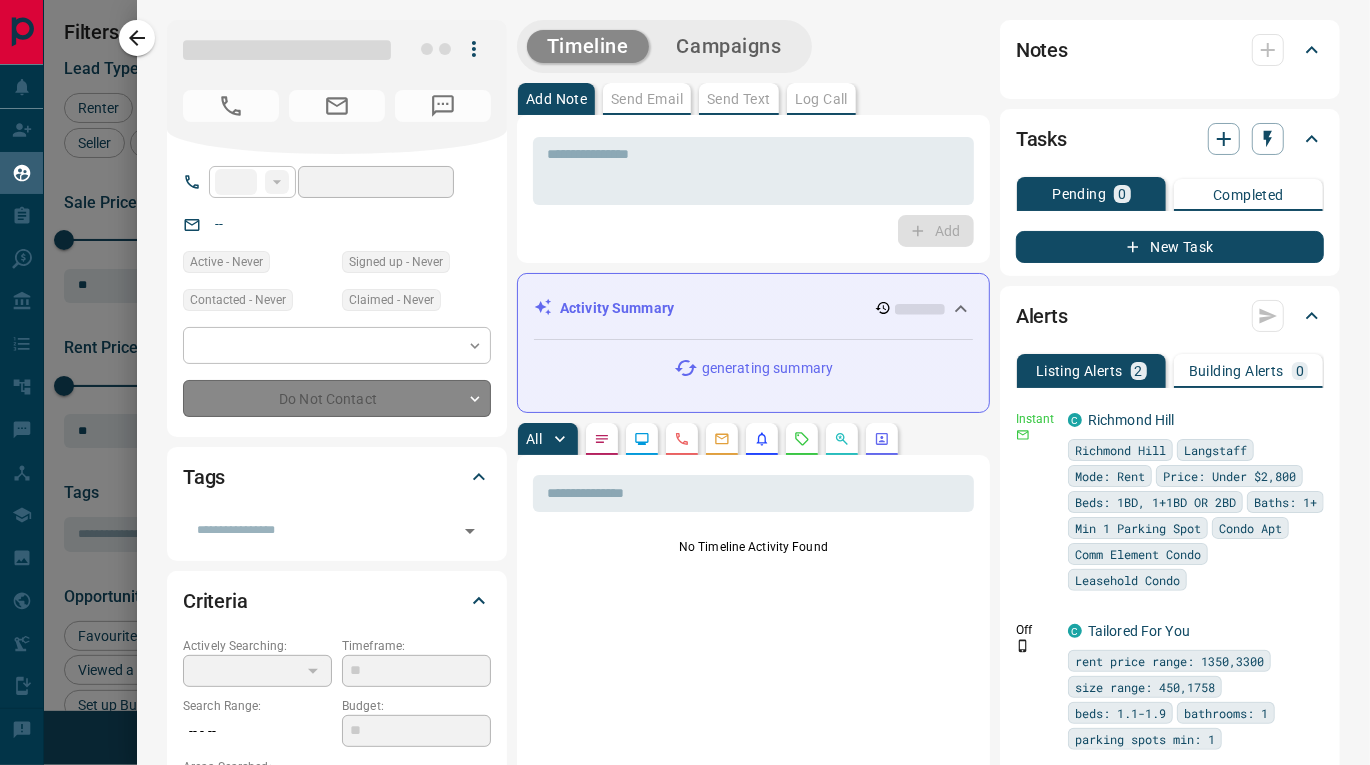 type on "**" 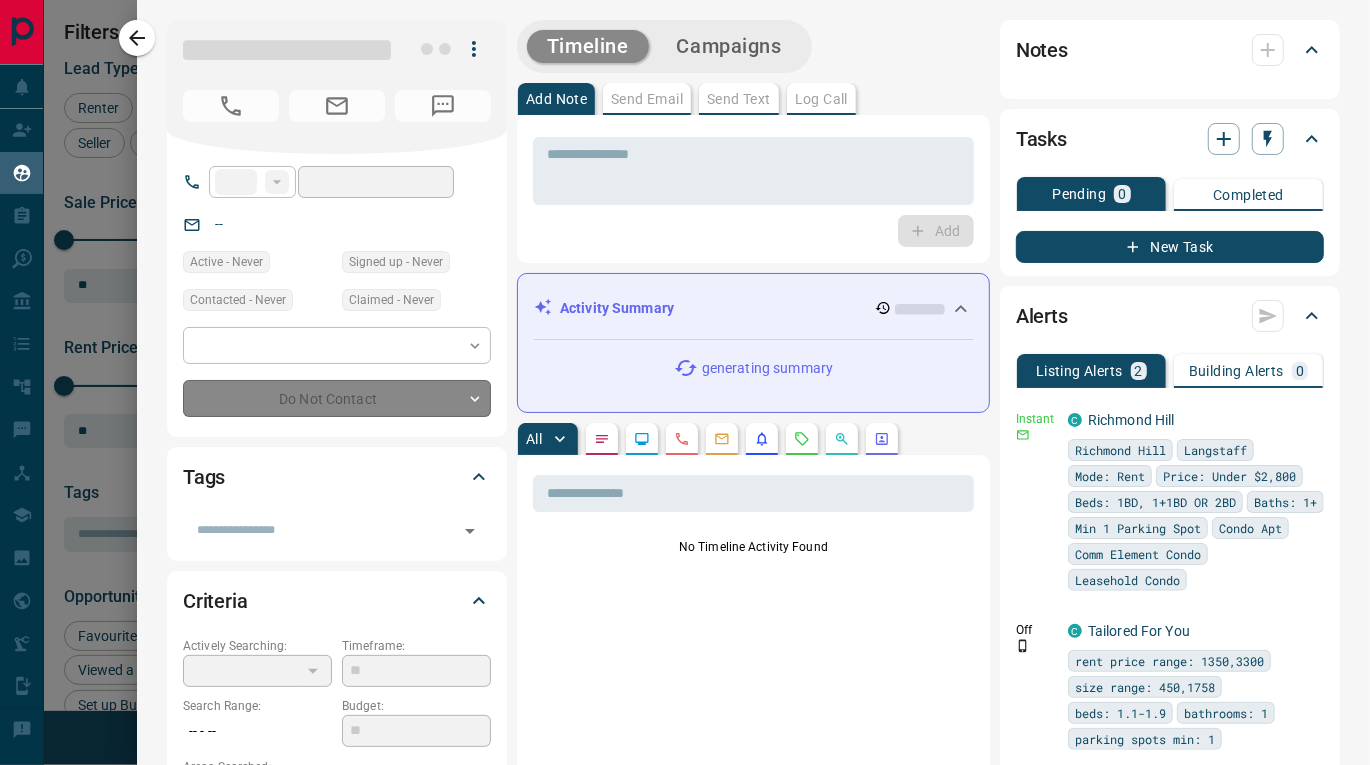 type on "**********" 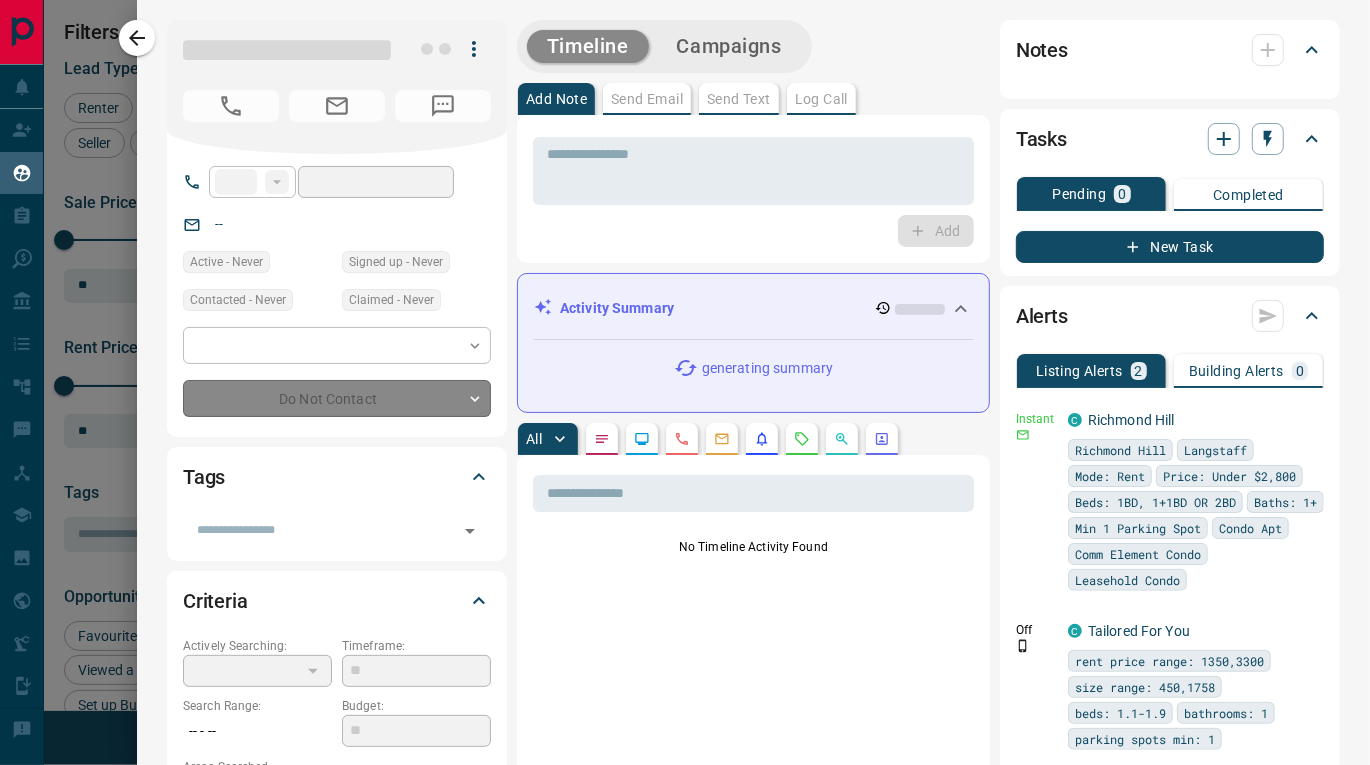 type on "**********" 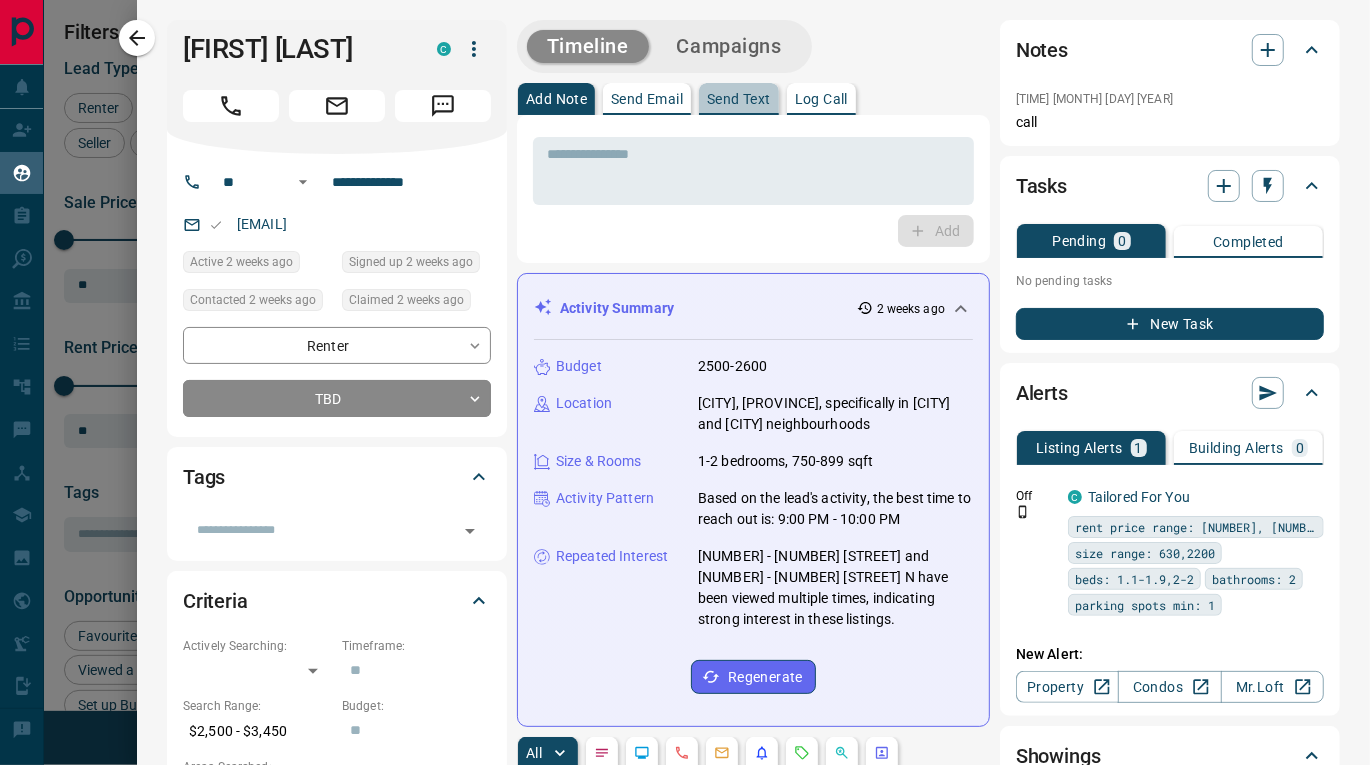 click on "Send Text" at bounding box center (739, 99) 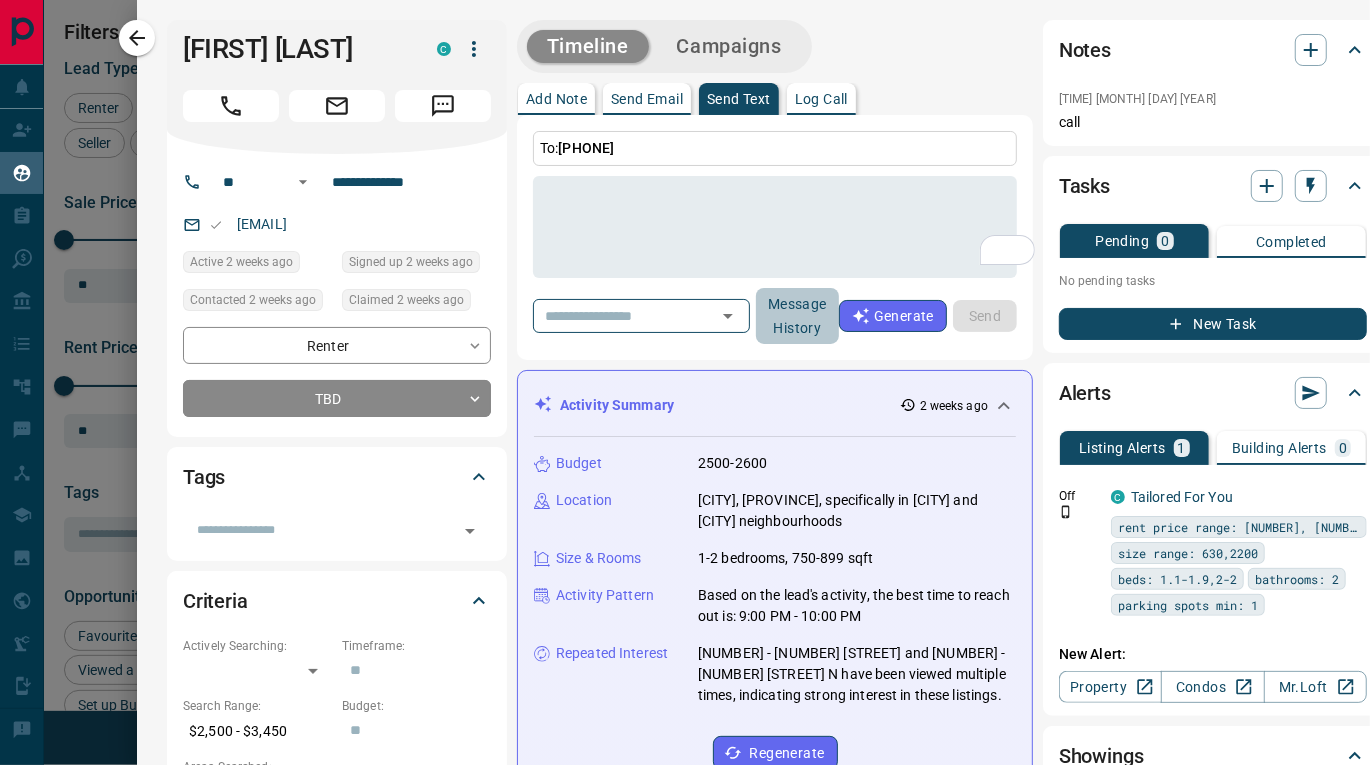 click on "Message History" at bounding box center [797, 316] 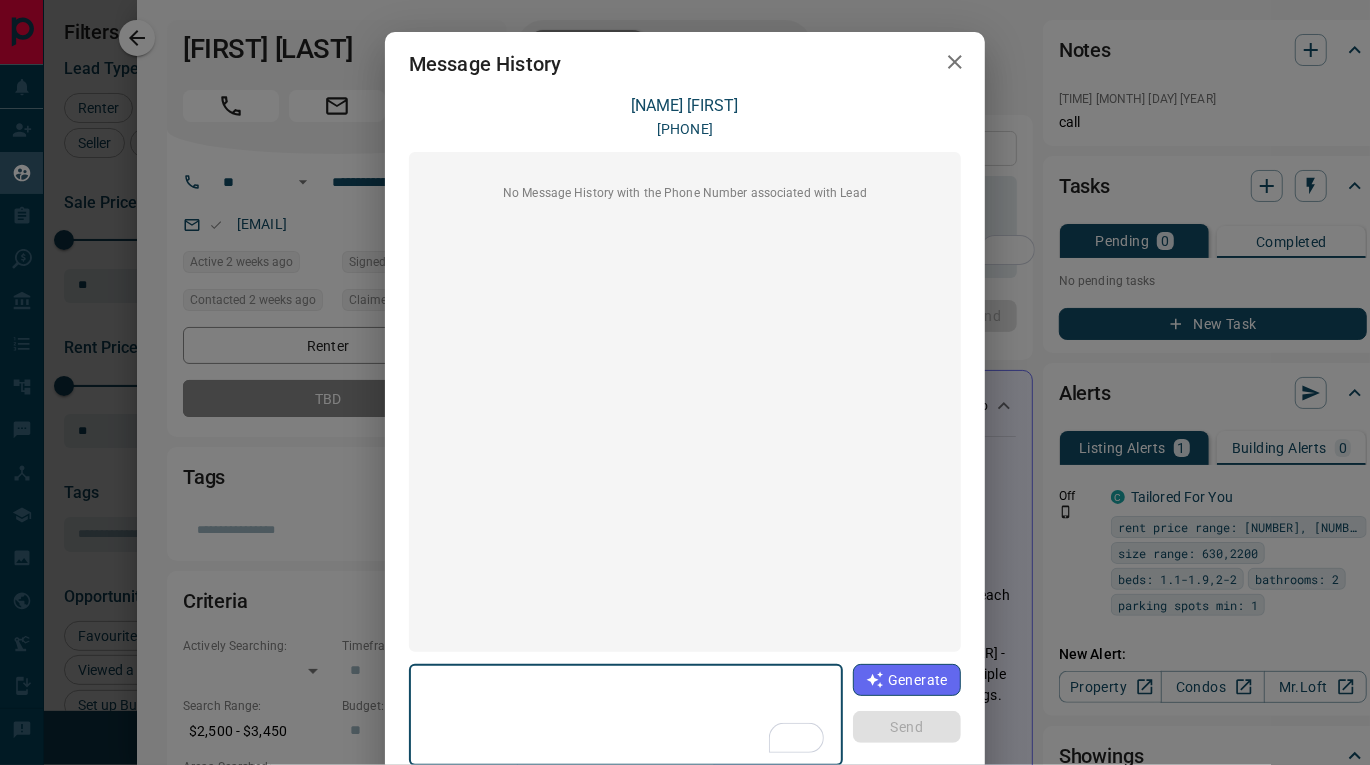 click 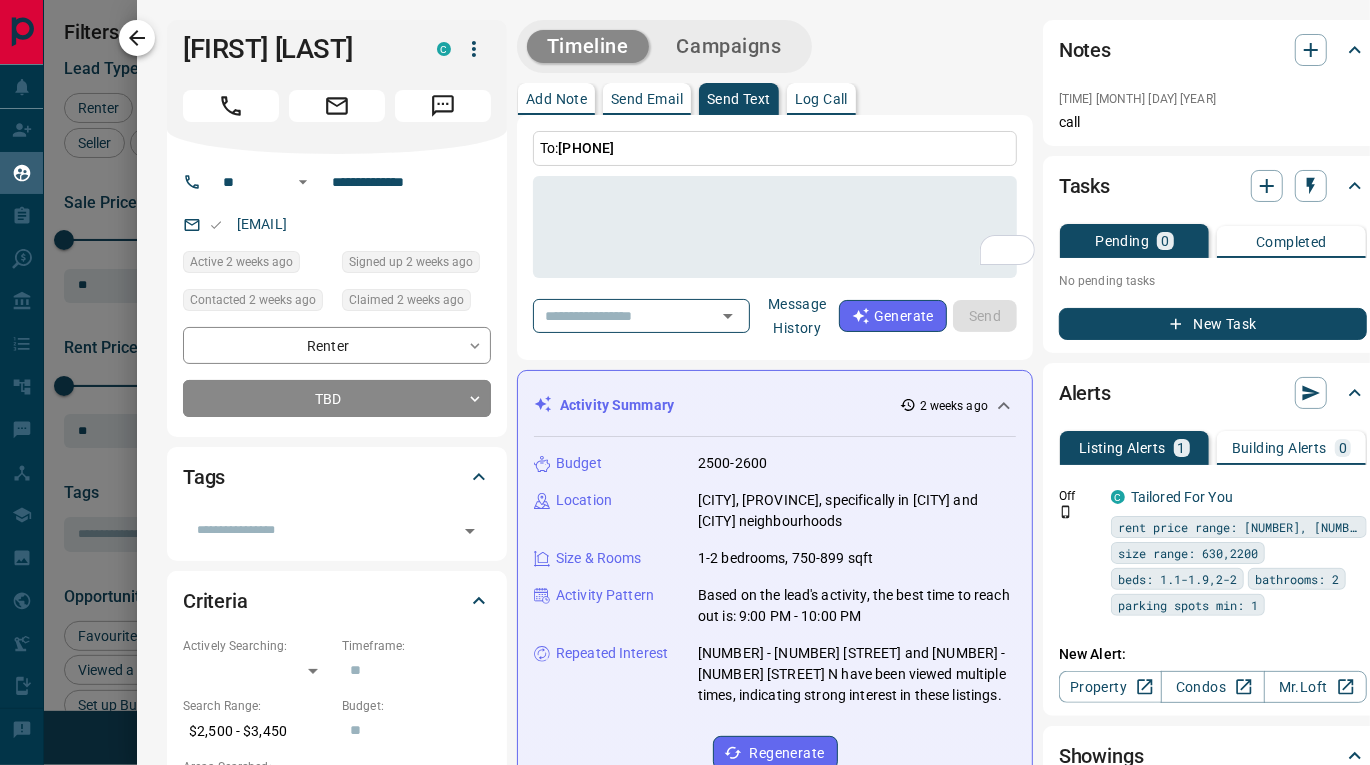 click 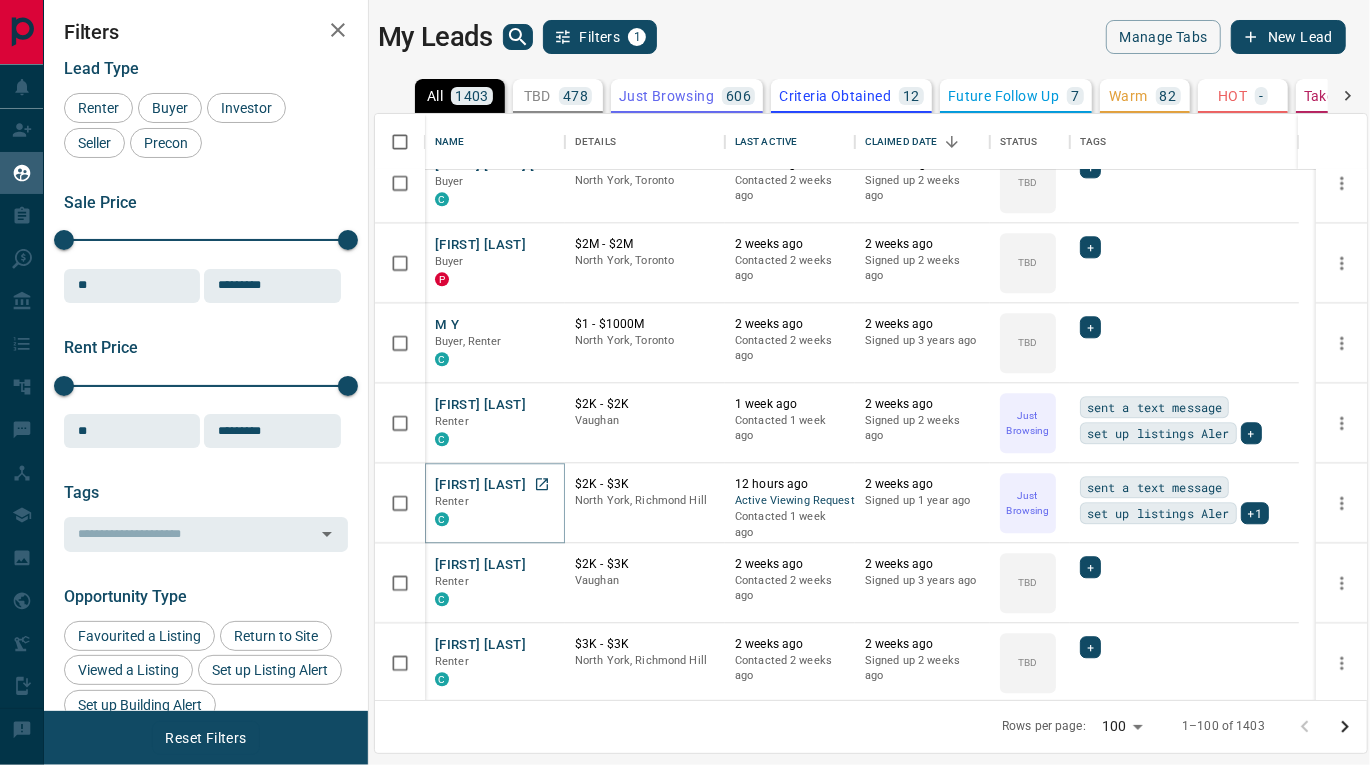 click on "[FIRST] [LAST]" at bounding box center (480, 485) 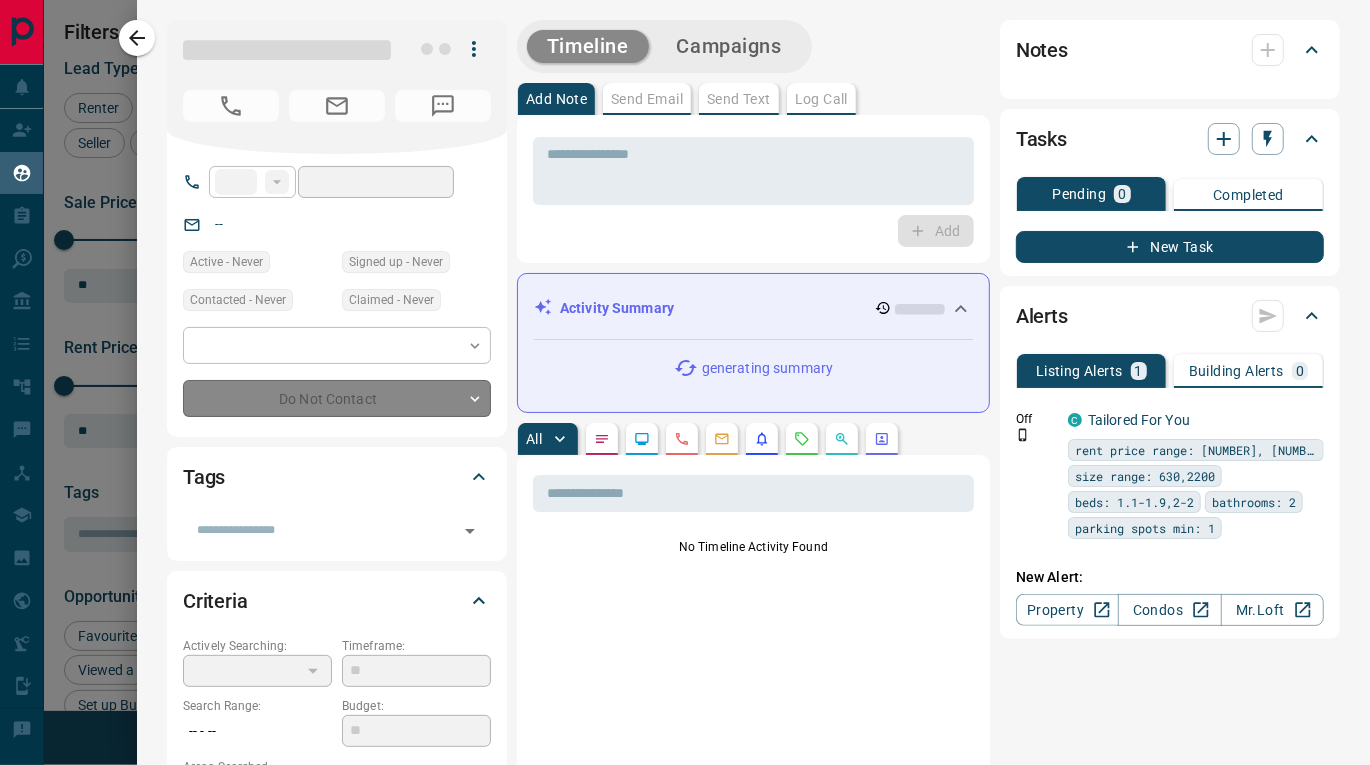 type on "**" 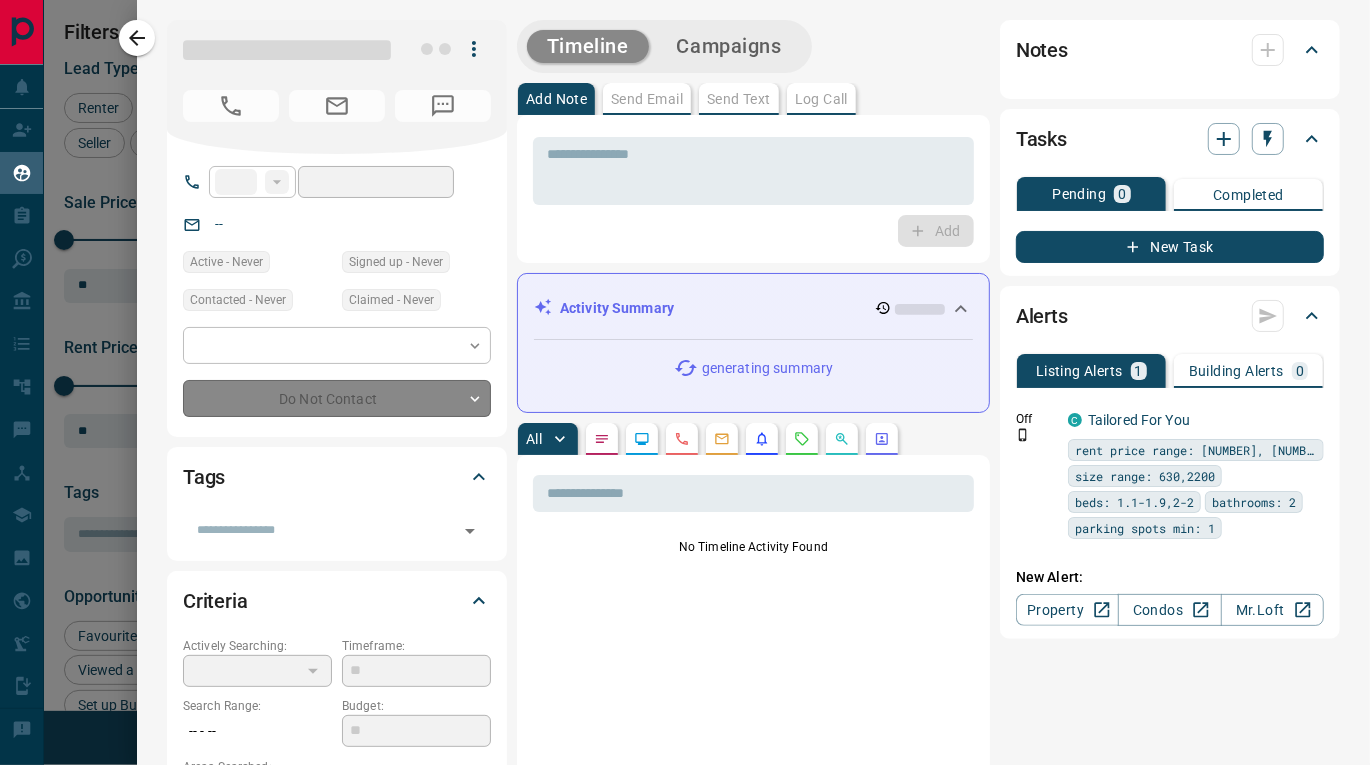 type on "**********" 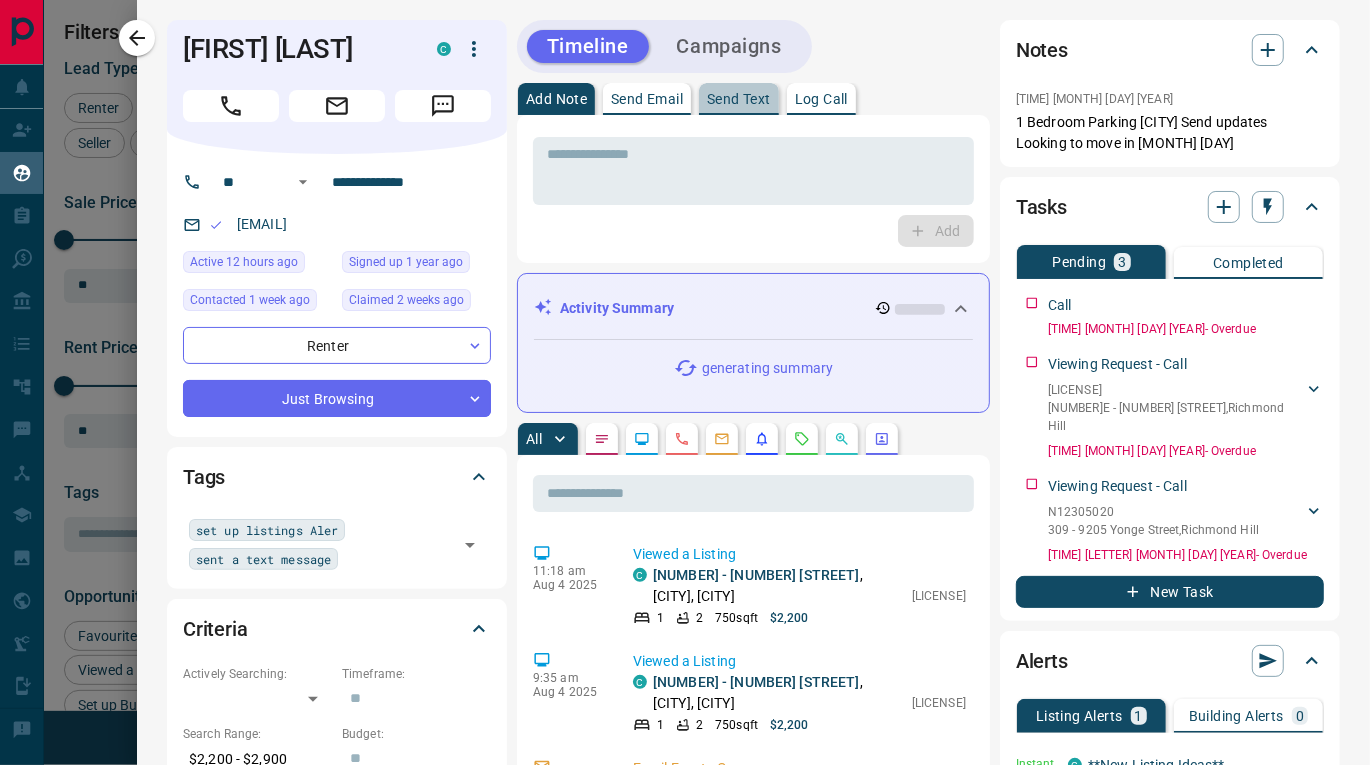 click on "Send Text" at bounding box center [739, 99] 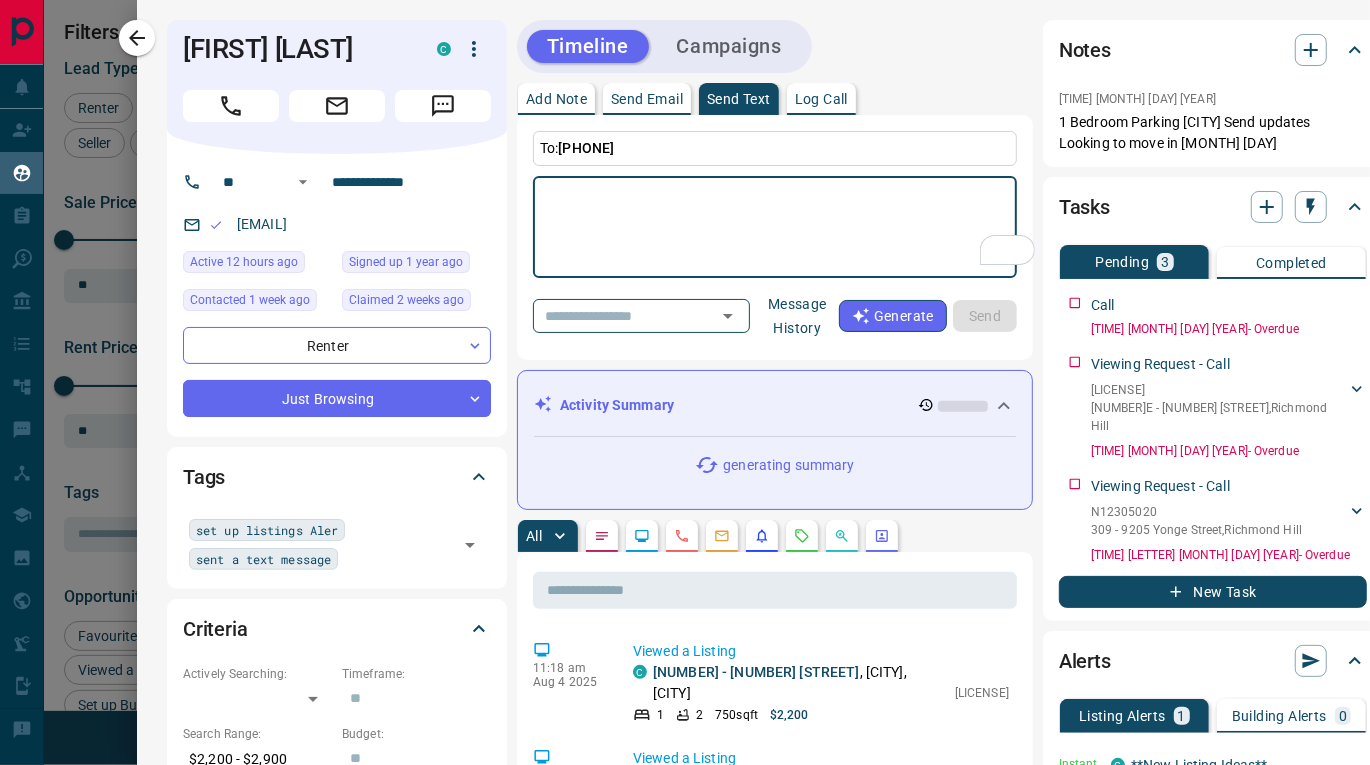 click on "Message History" at bounding box center (797, 316) 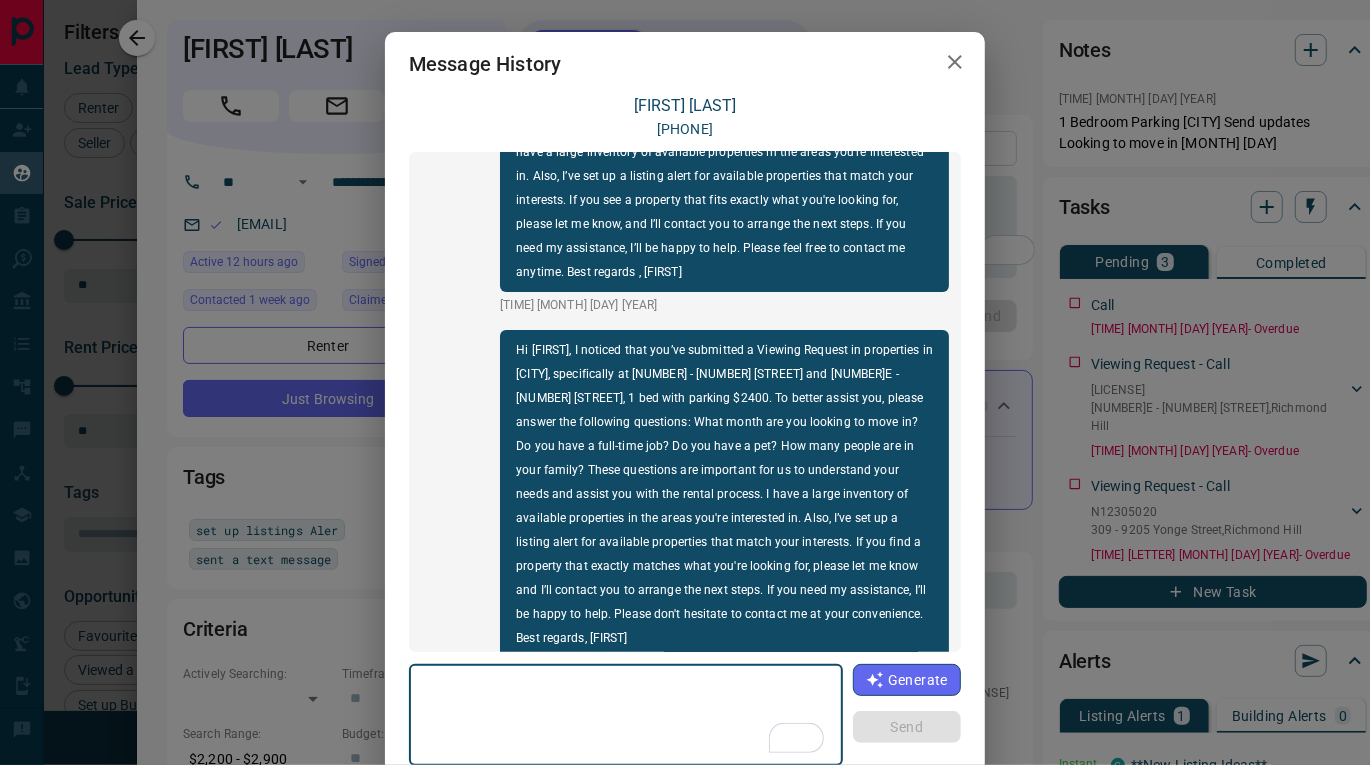 scroll, scrollTop: 155, scrollLeft: 0, axis: vertical 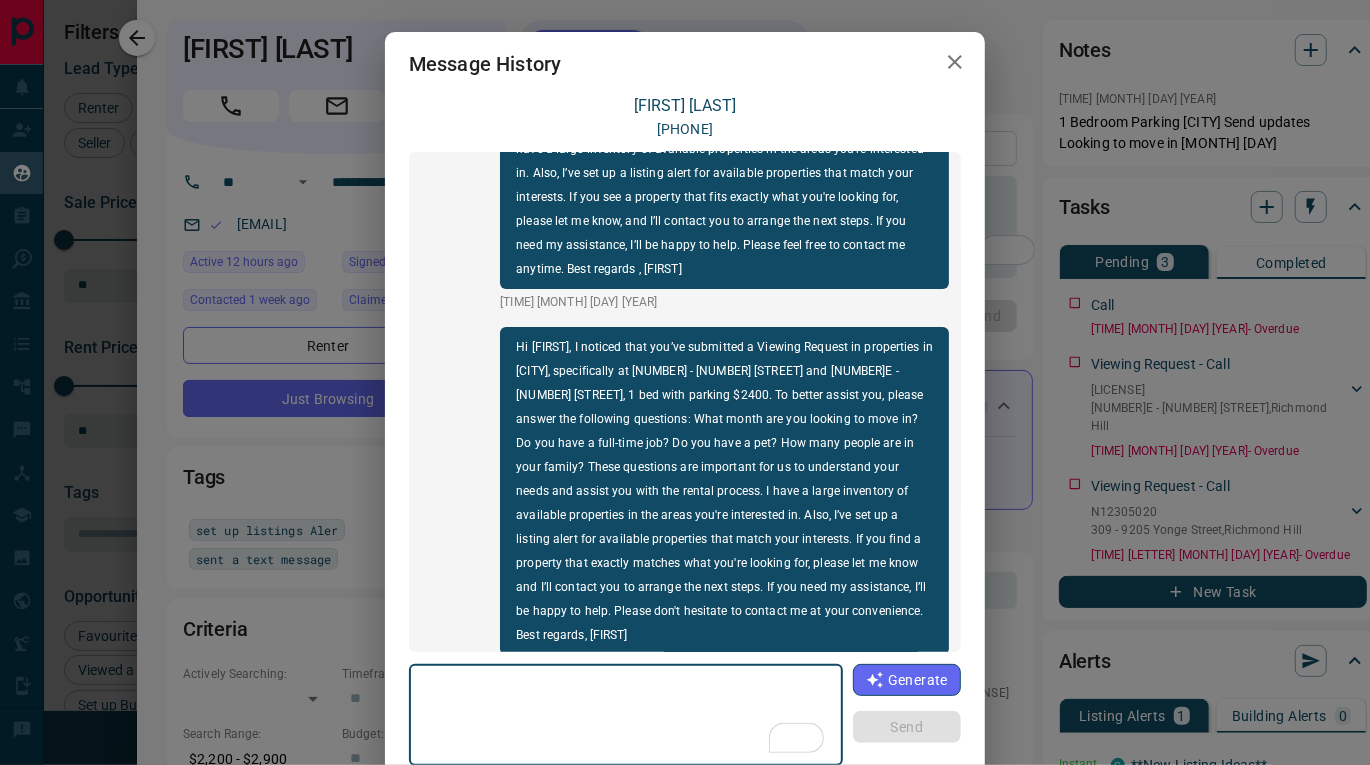 click 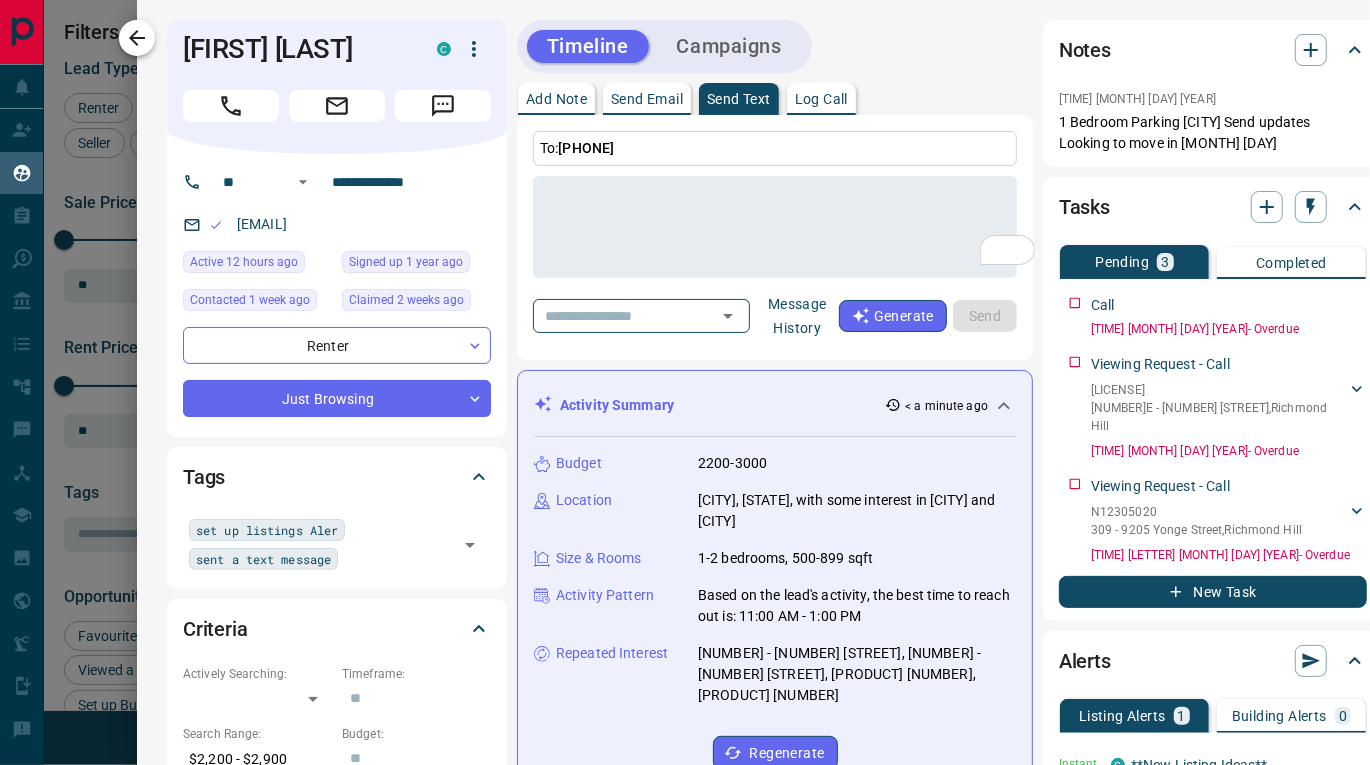 click 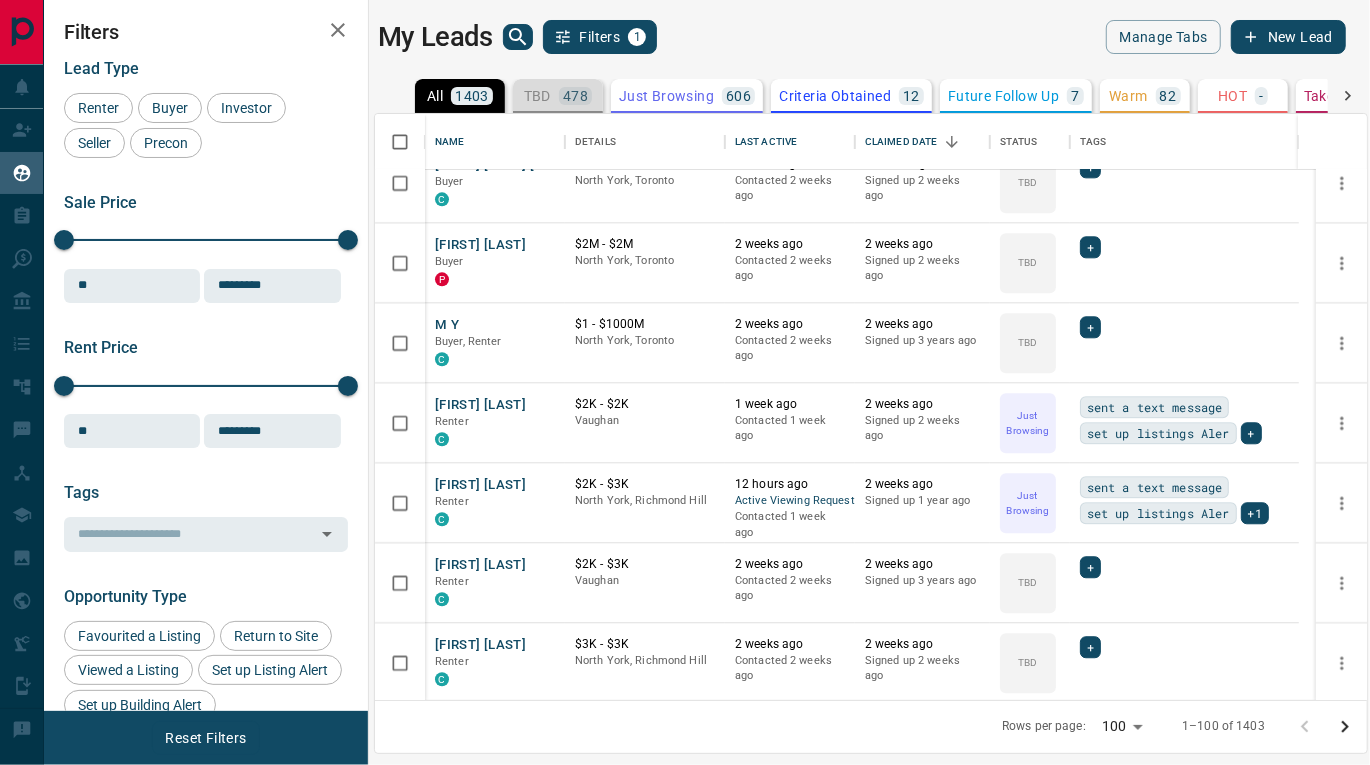click on "TBD 478" at bounding box center (558, 96) 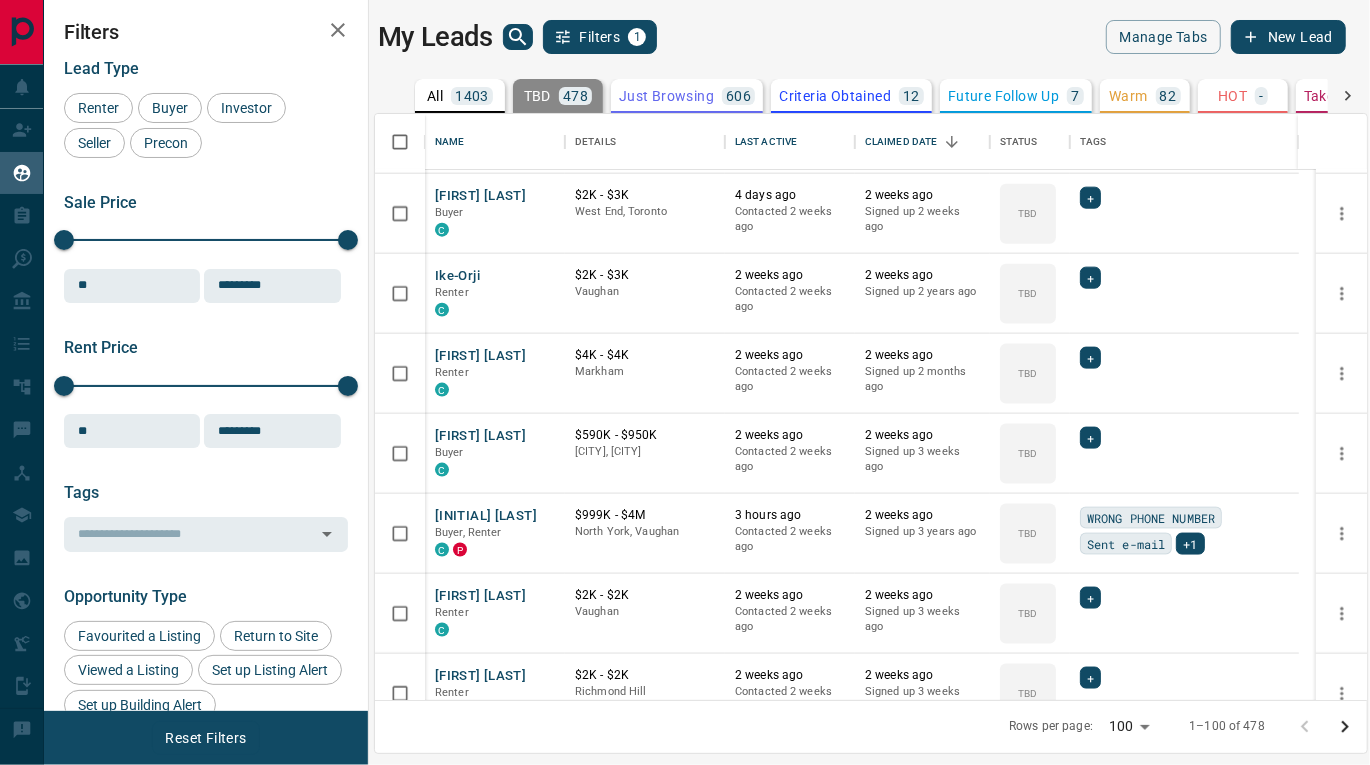 scroll, scrollTop: 7467, scrollLeft: 0, axis: vertical 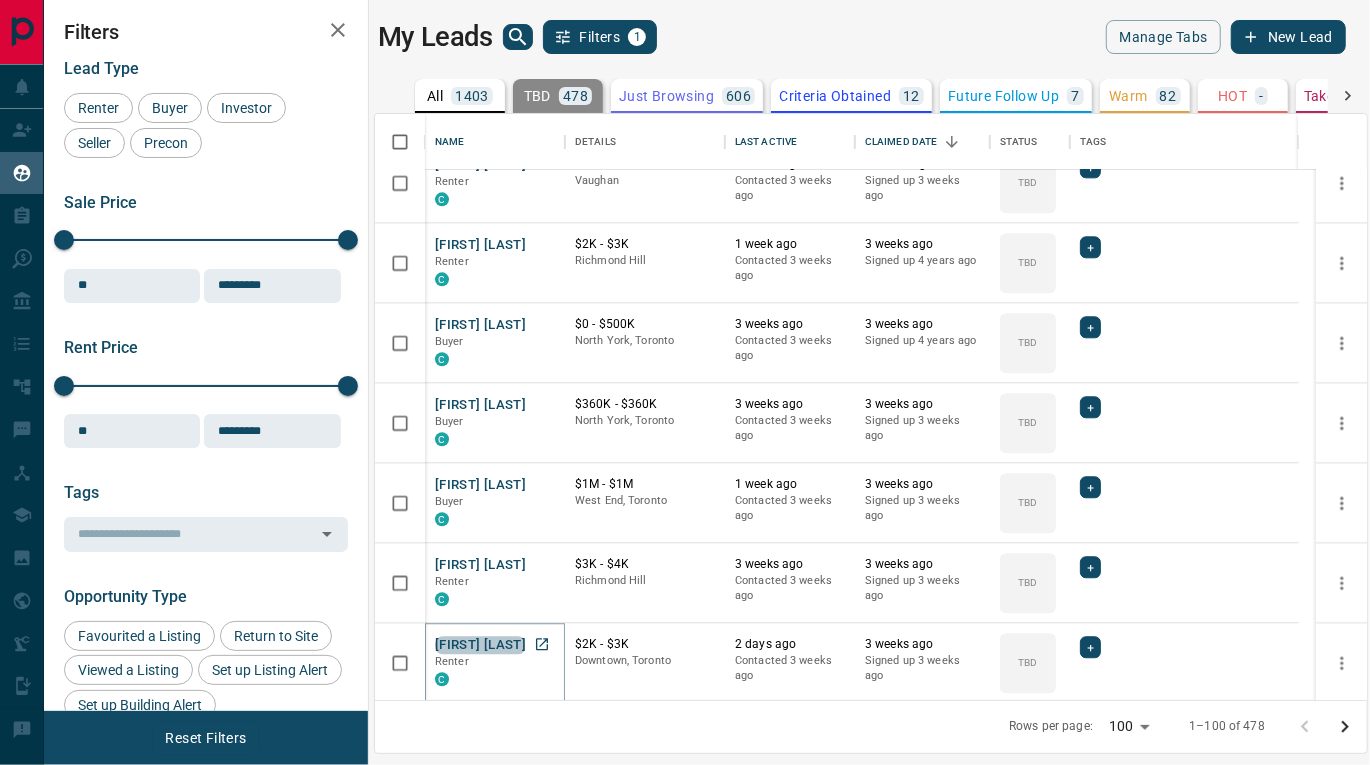 click on "[FIRST] [LAST]" at bounding box center (480, 645) 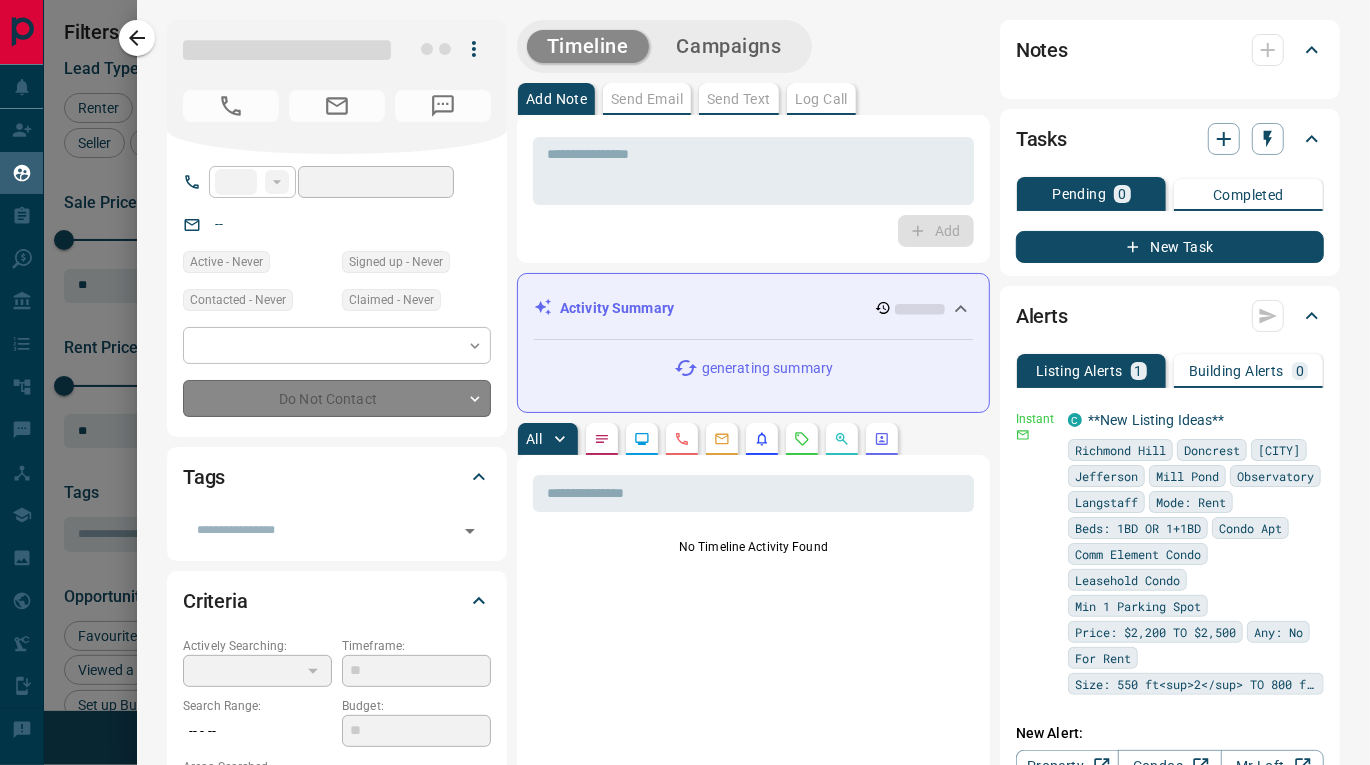 type on "**" 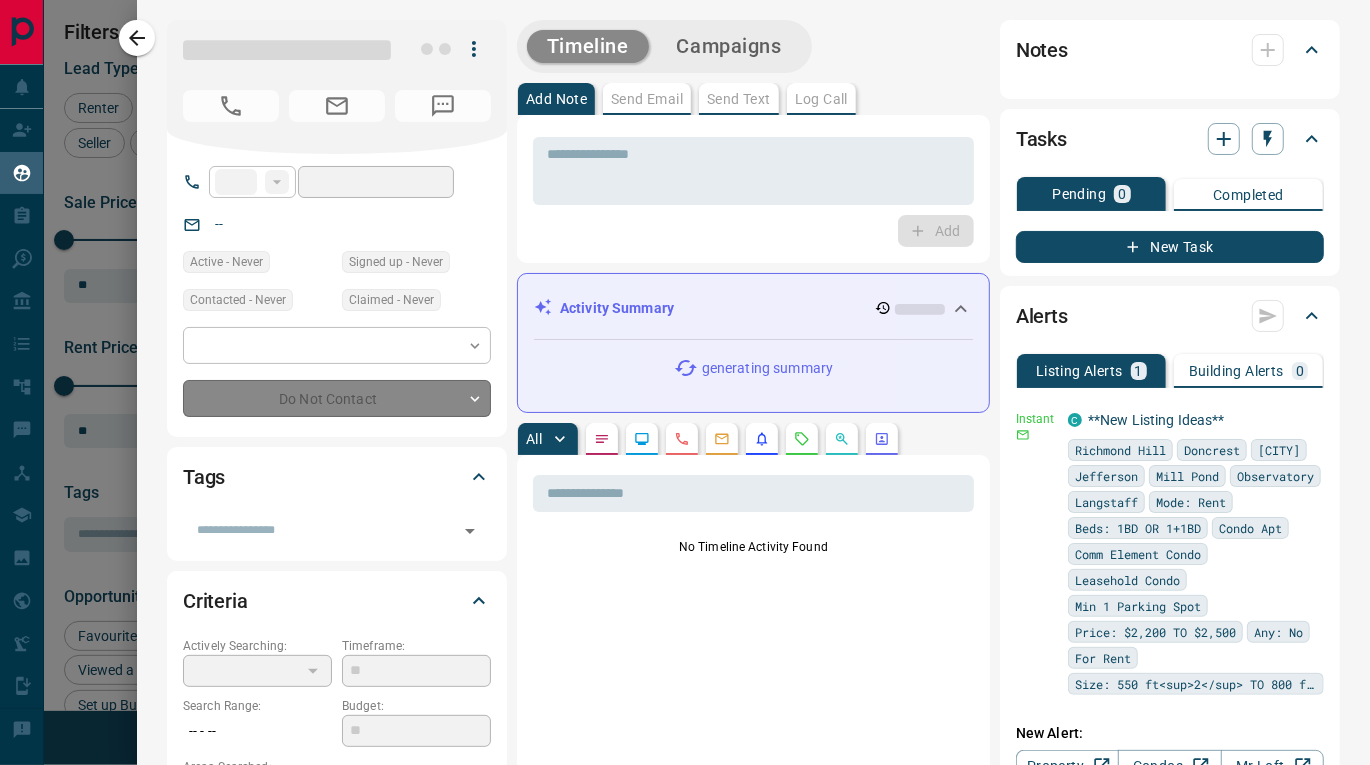 type on "**********" 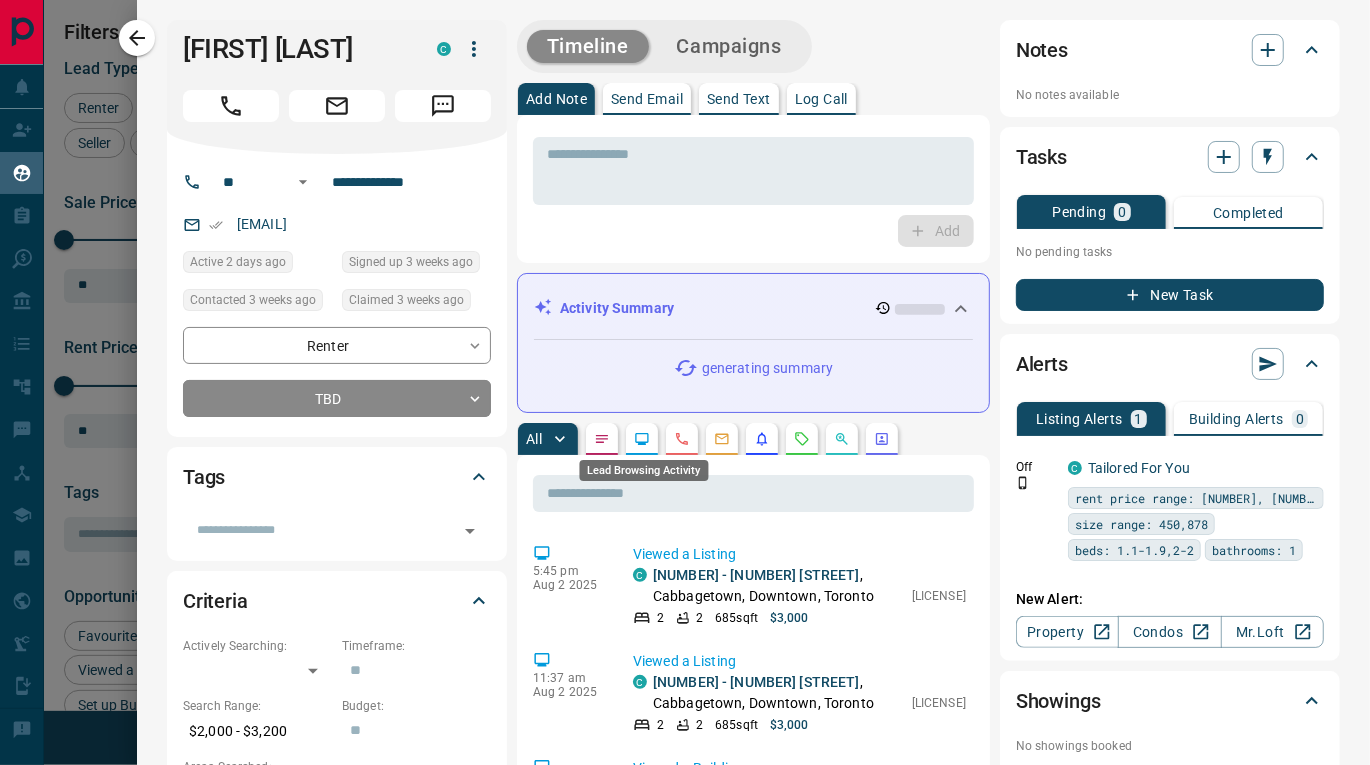 click 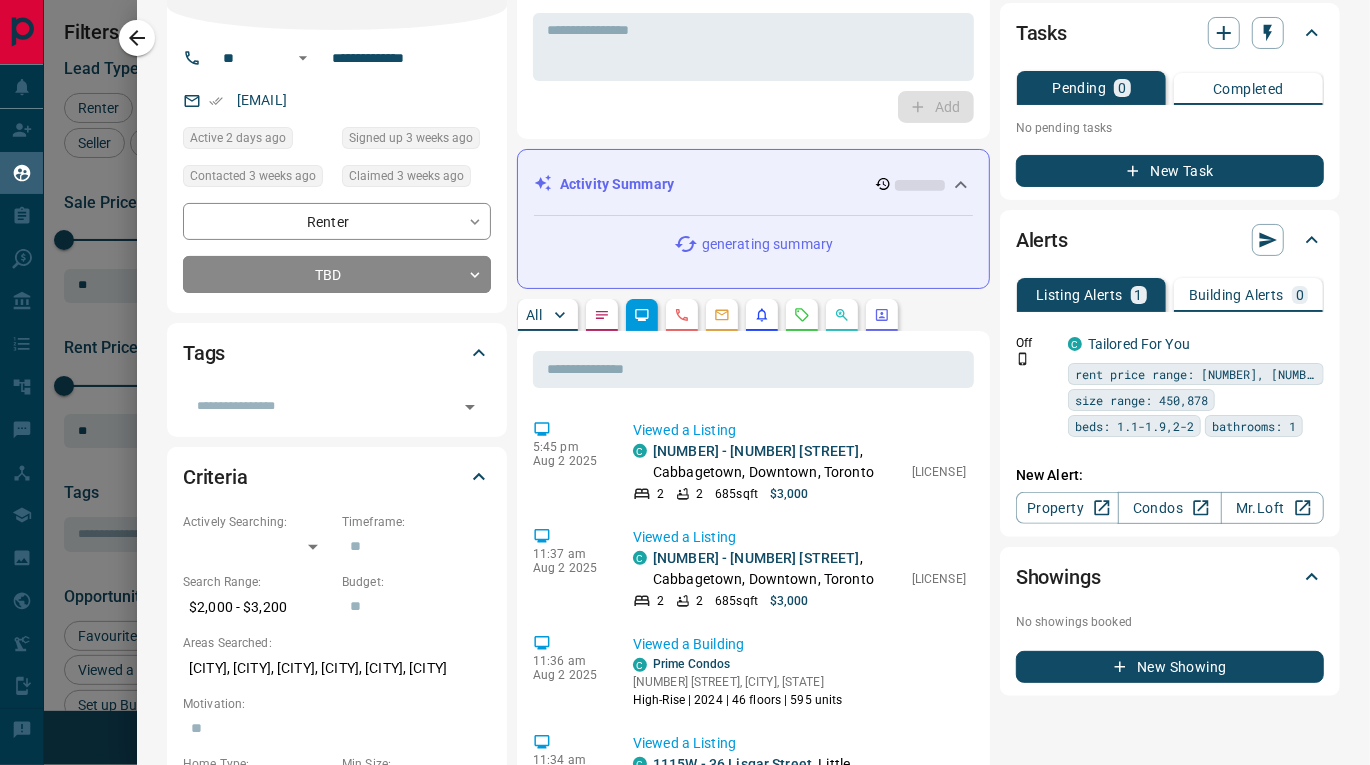 scroll, scrollTop: 161, scrollLeft: 0, axis: vertical 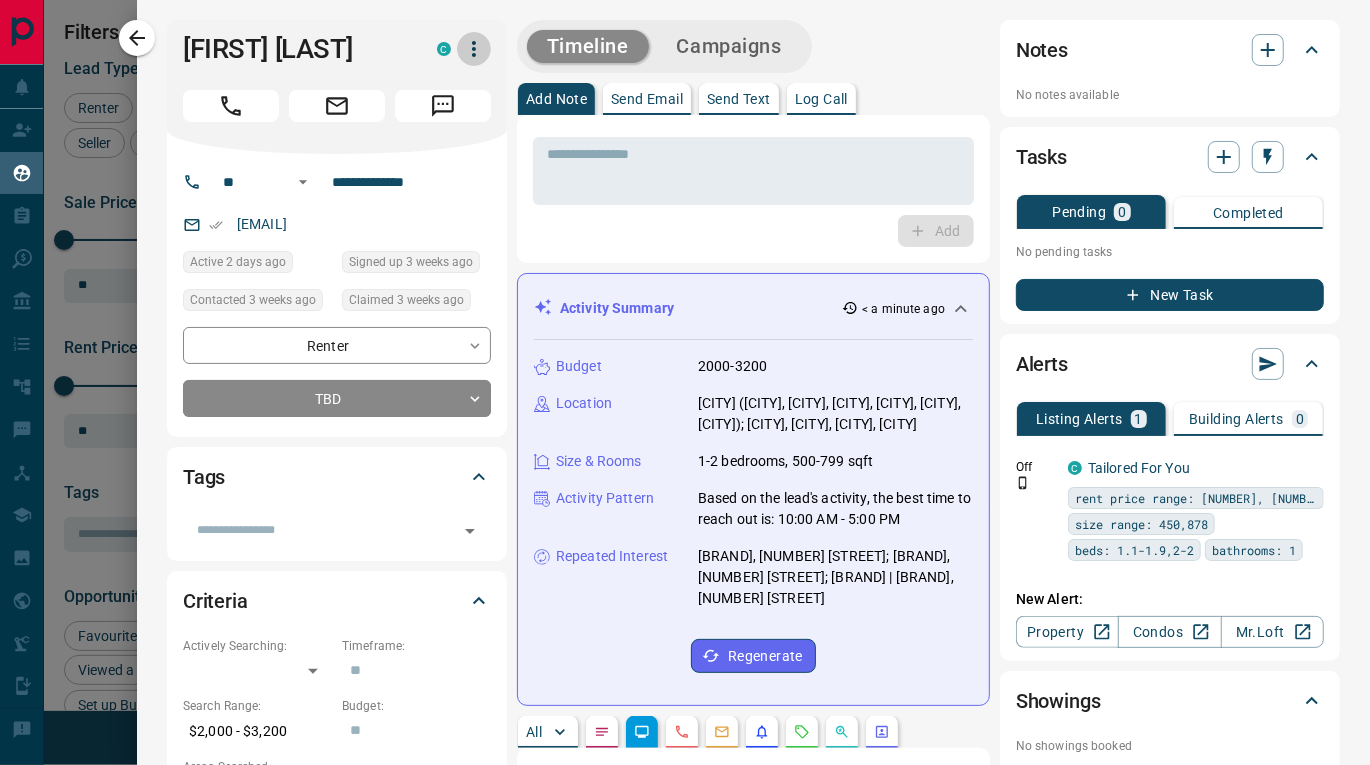click 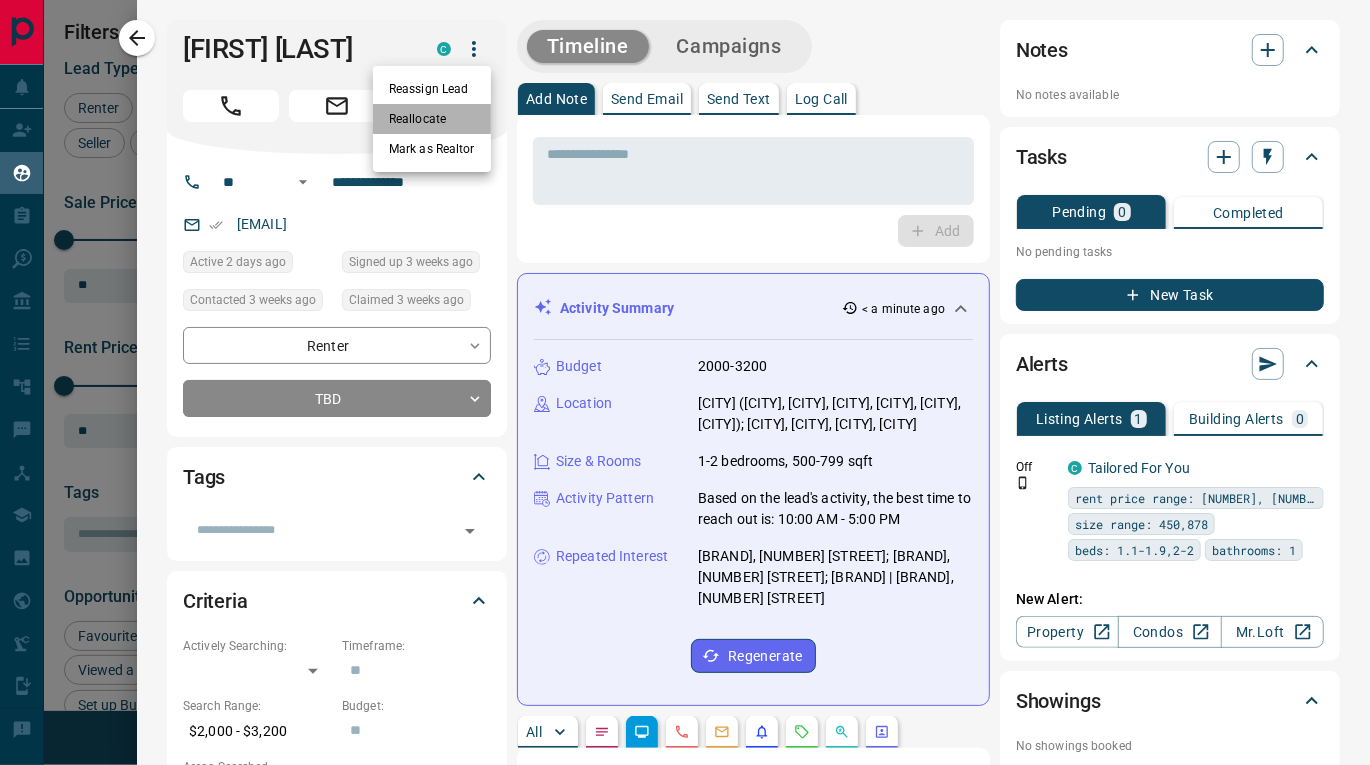 click on "Reallocate" at bounding box center [432, 119] 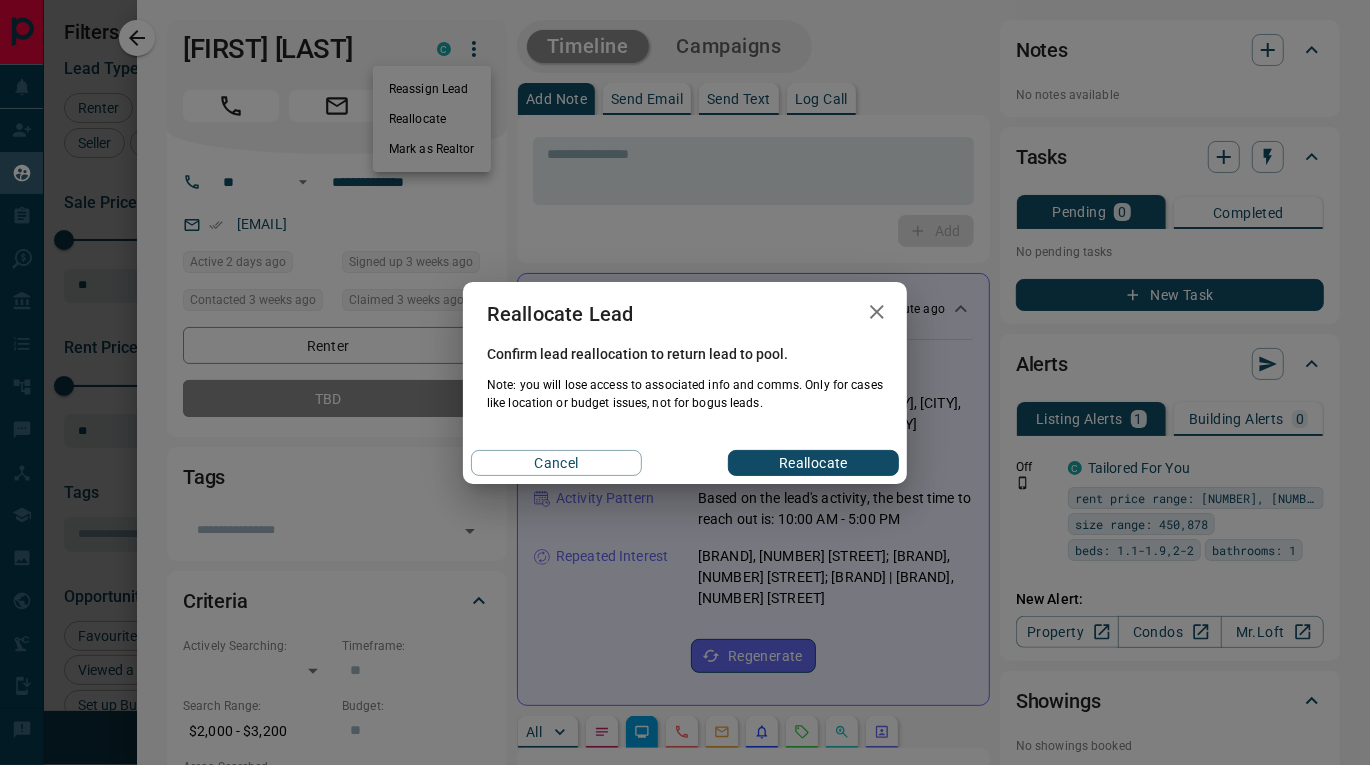 click on "Reallocate" at bounding box center (813, 463) 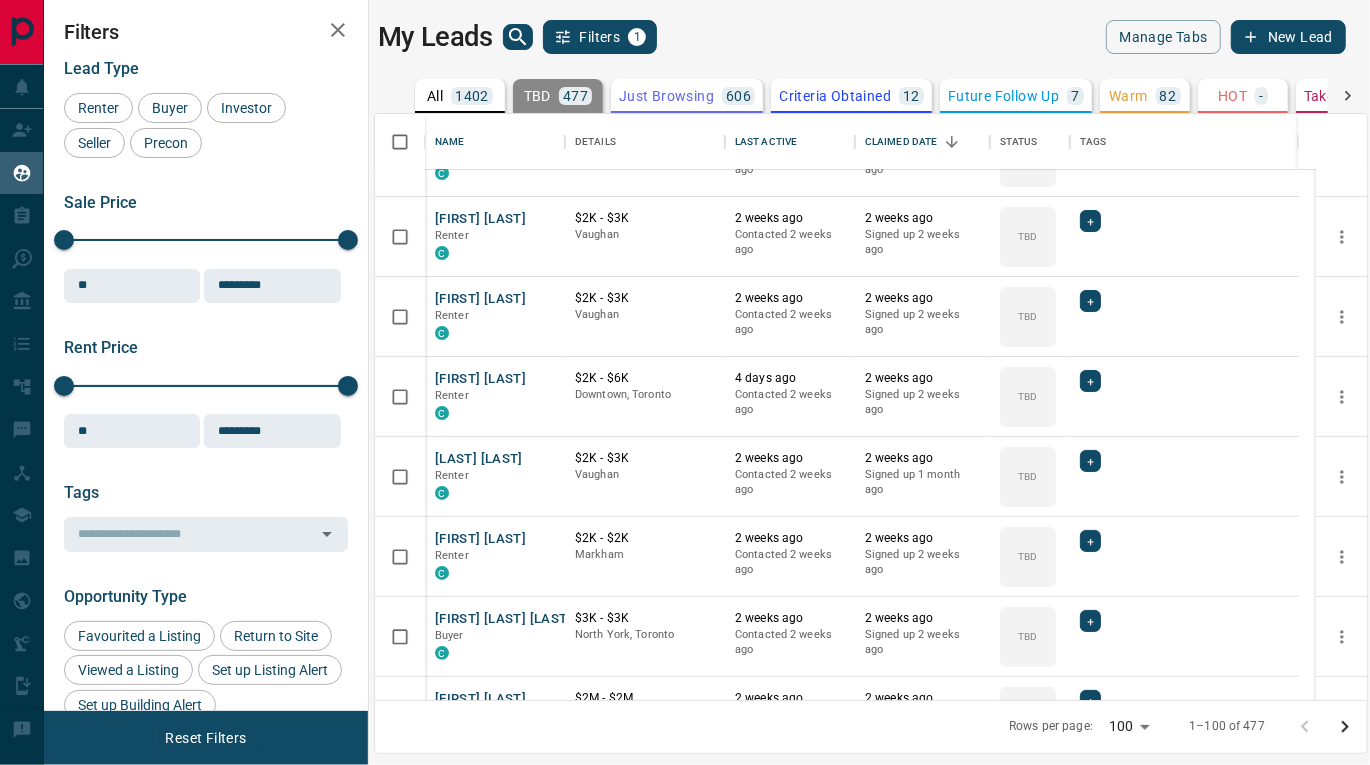 scroll, scrollTop: 4607, scrollLeft: 0, axis: vertical 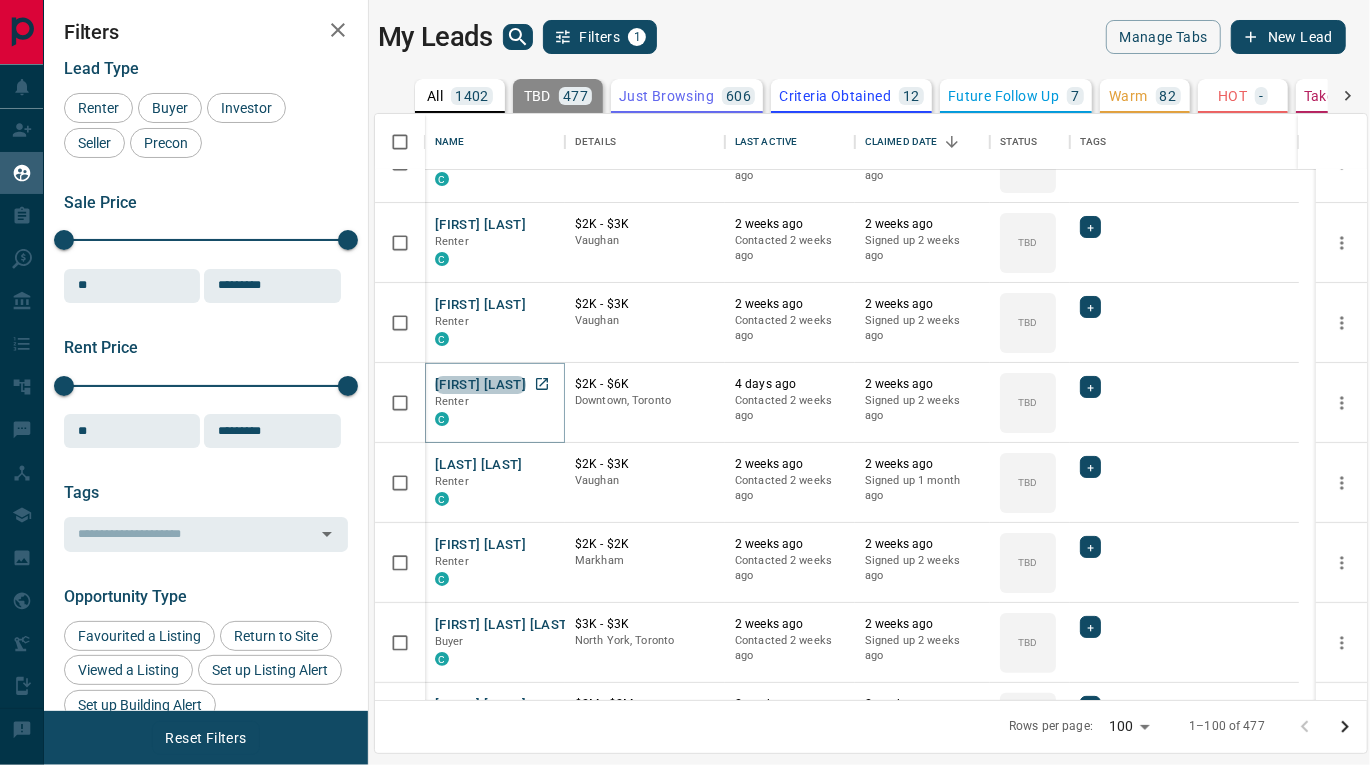 click on "[FIRST] [LAST]" at bounding box center (480, 385) 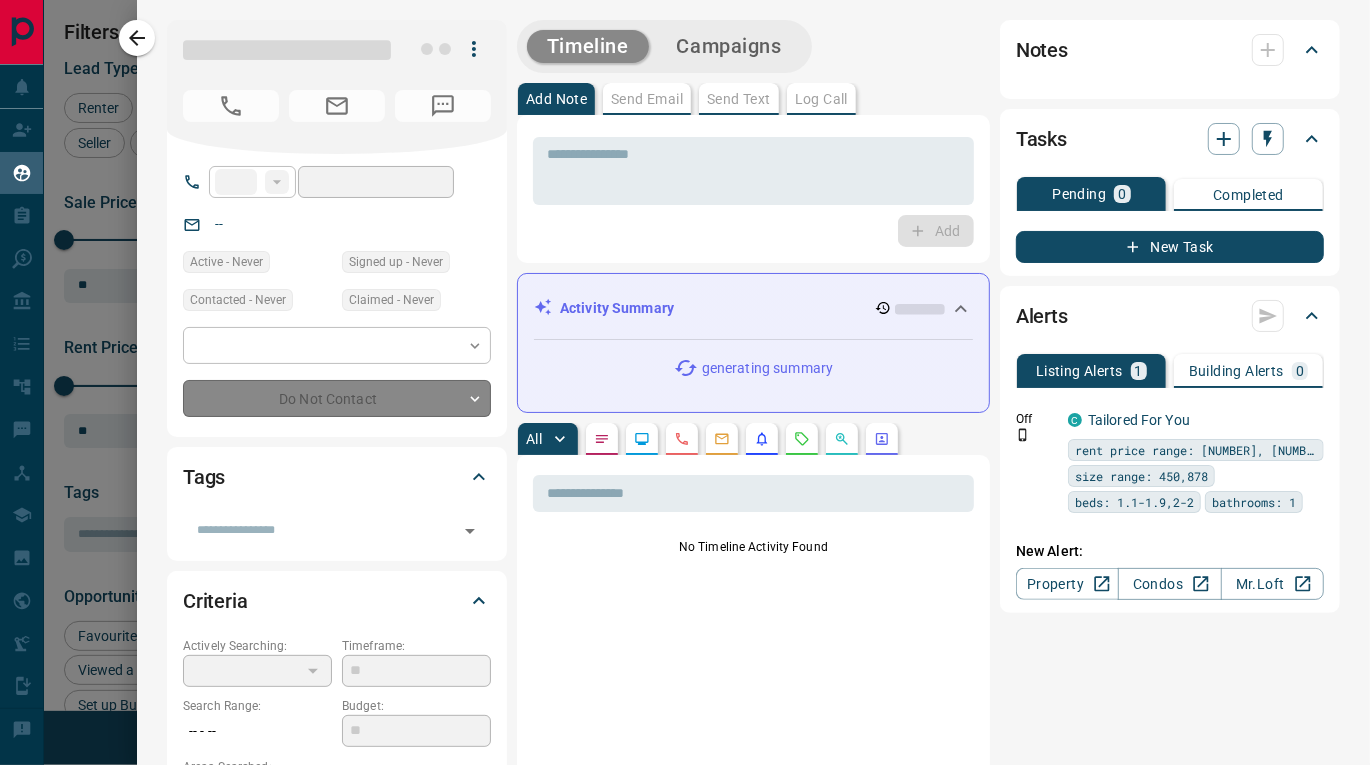 type on "**" 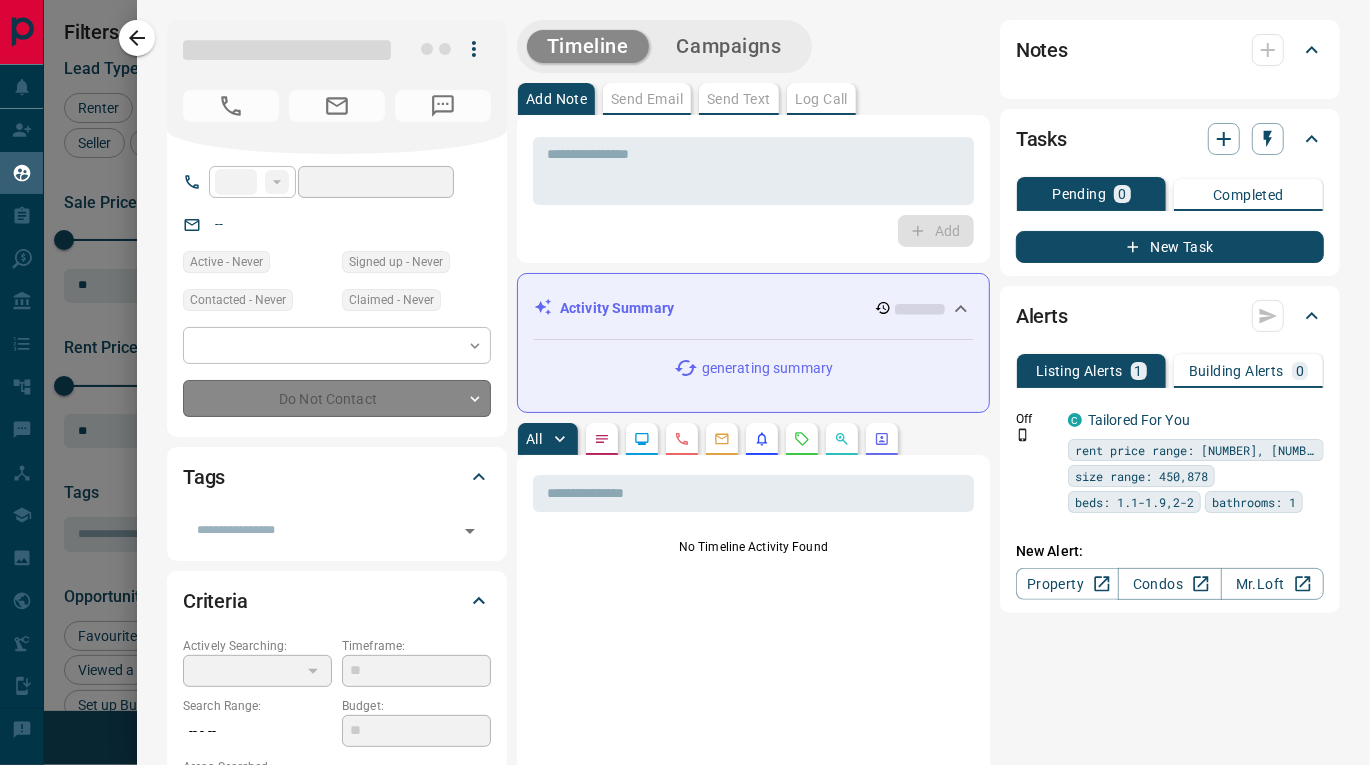 type on "**********" 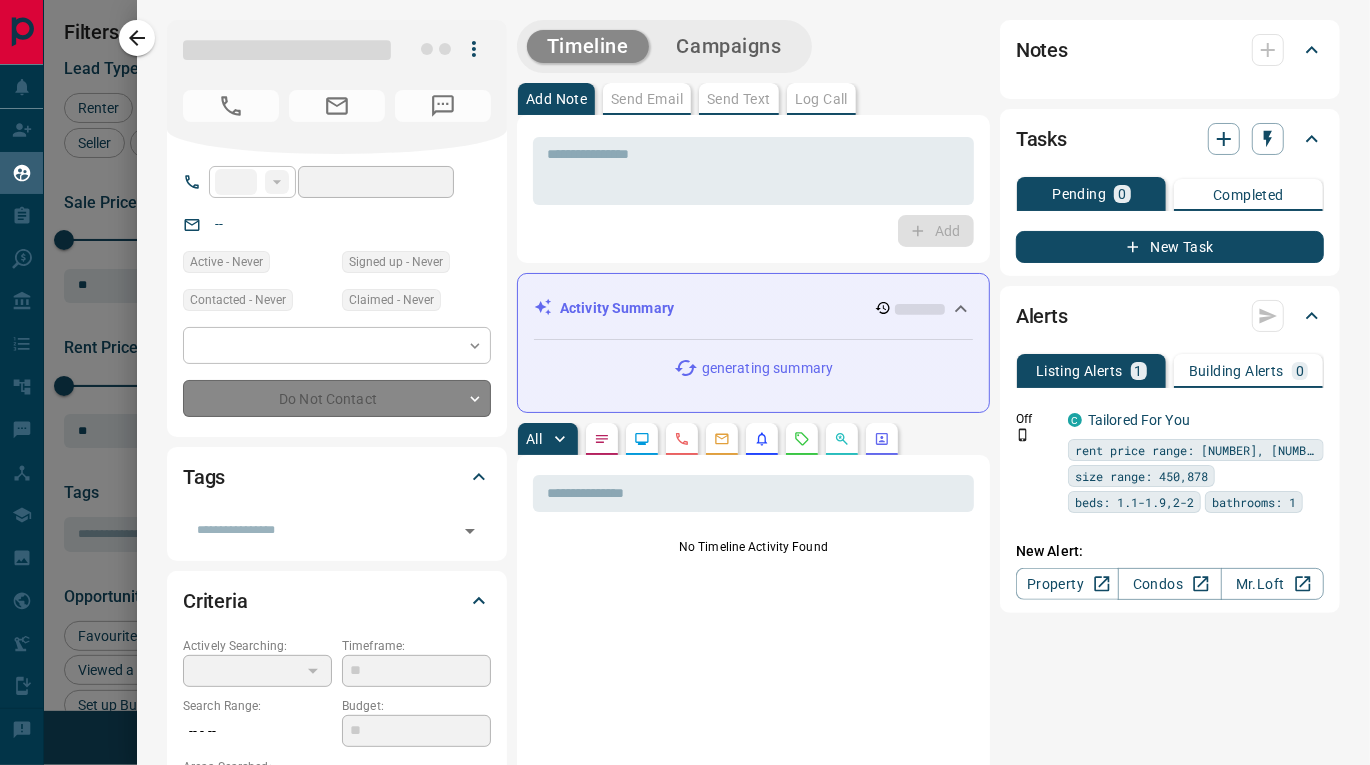 type on "**********" 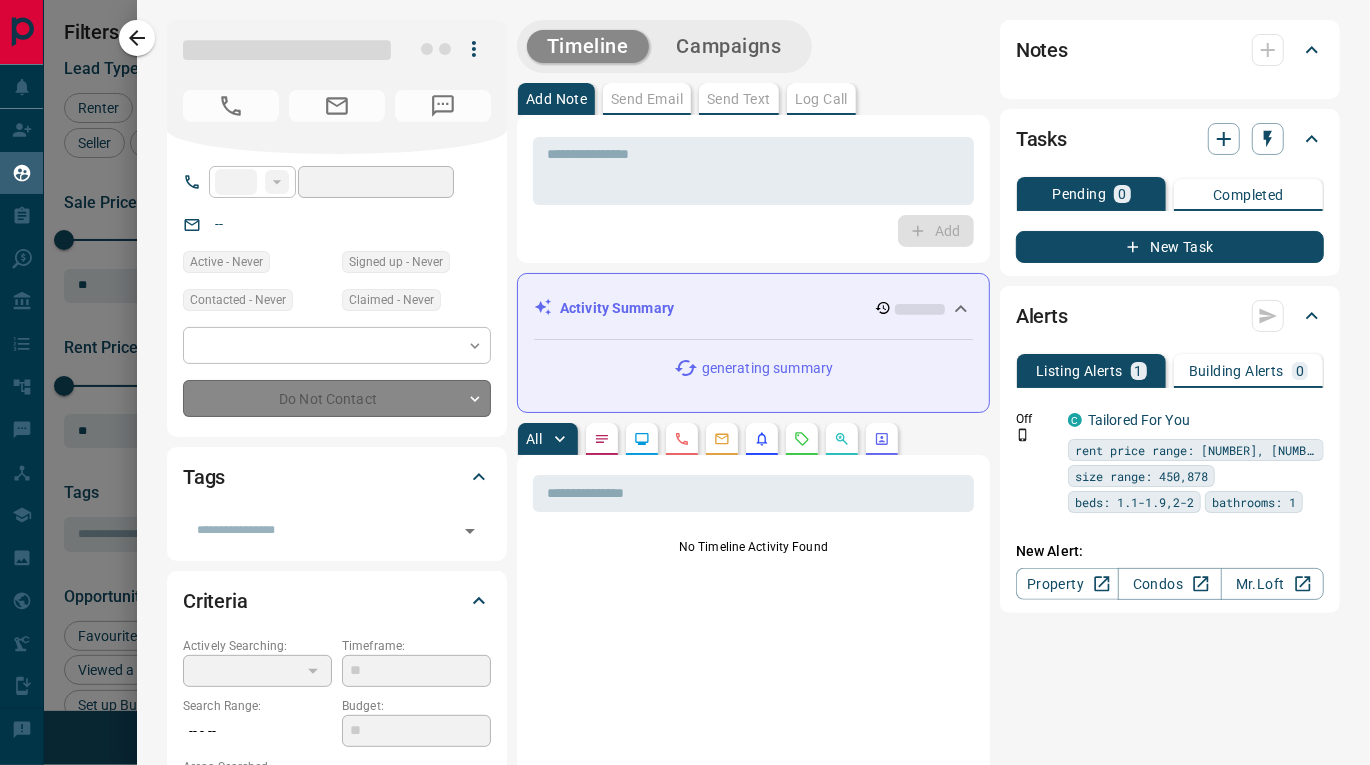 type on "**" 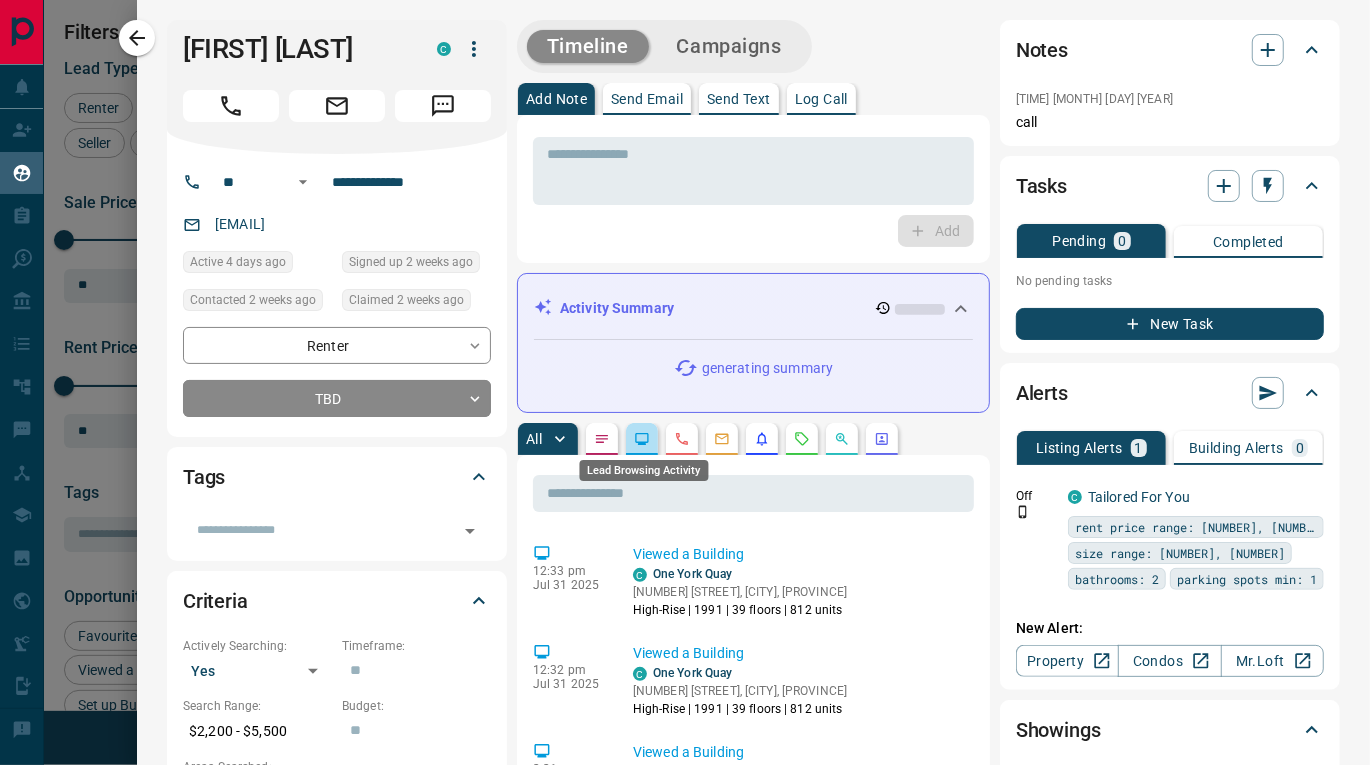 click 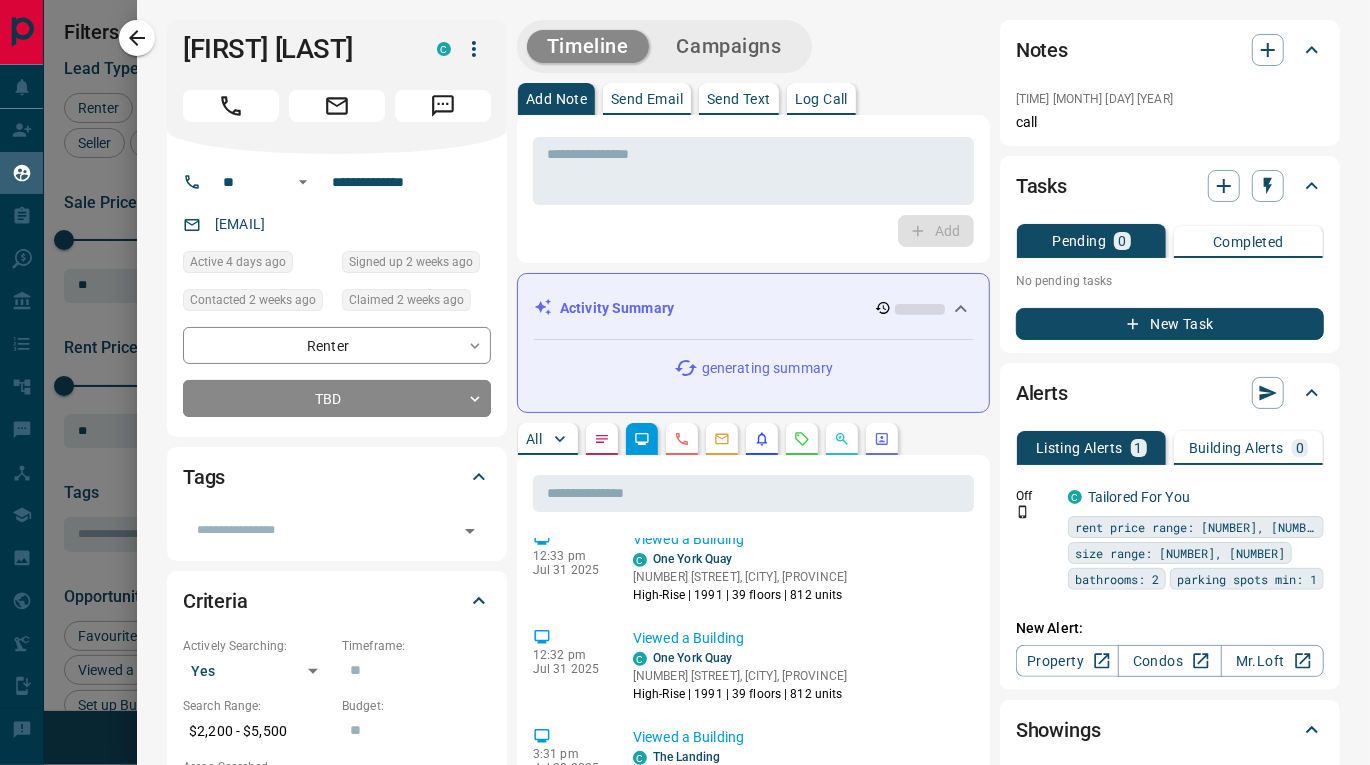 scroll, scrollTop: 0, scrollLeft: 0, axis: both 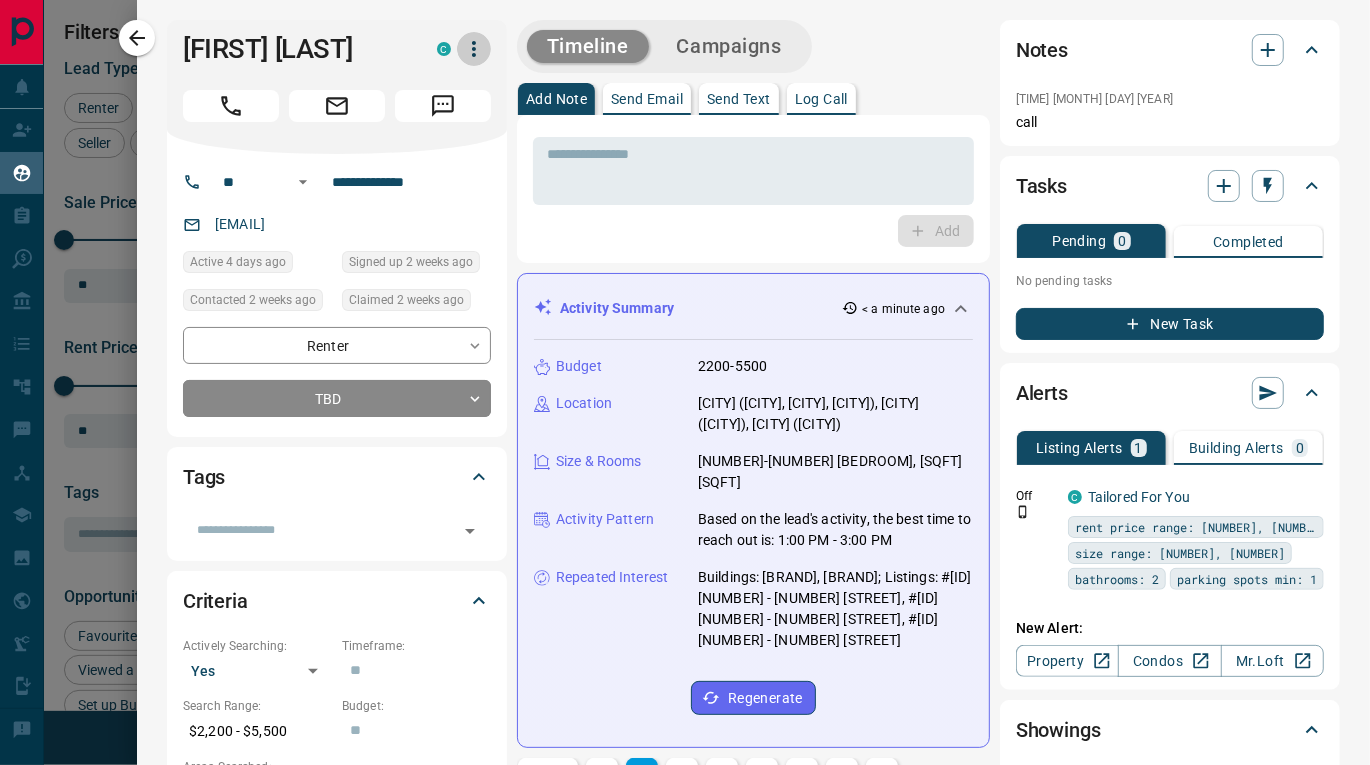 click 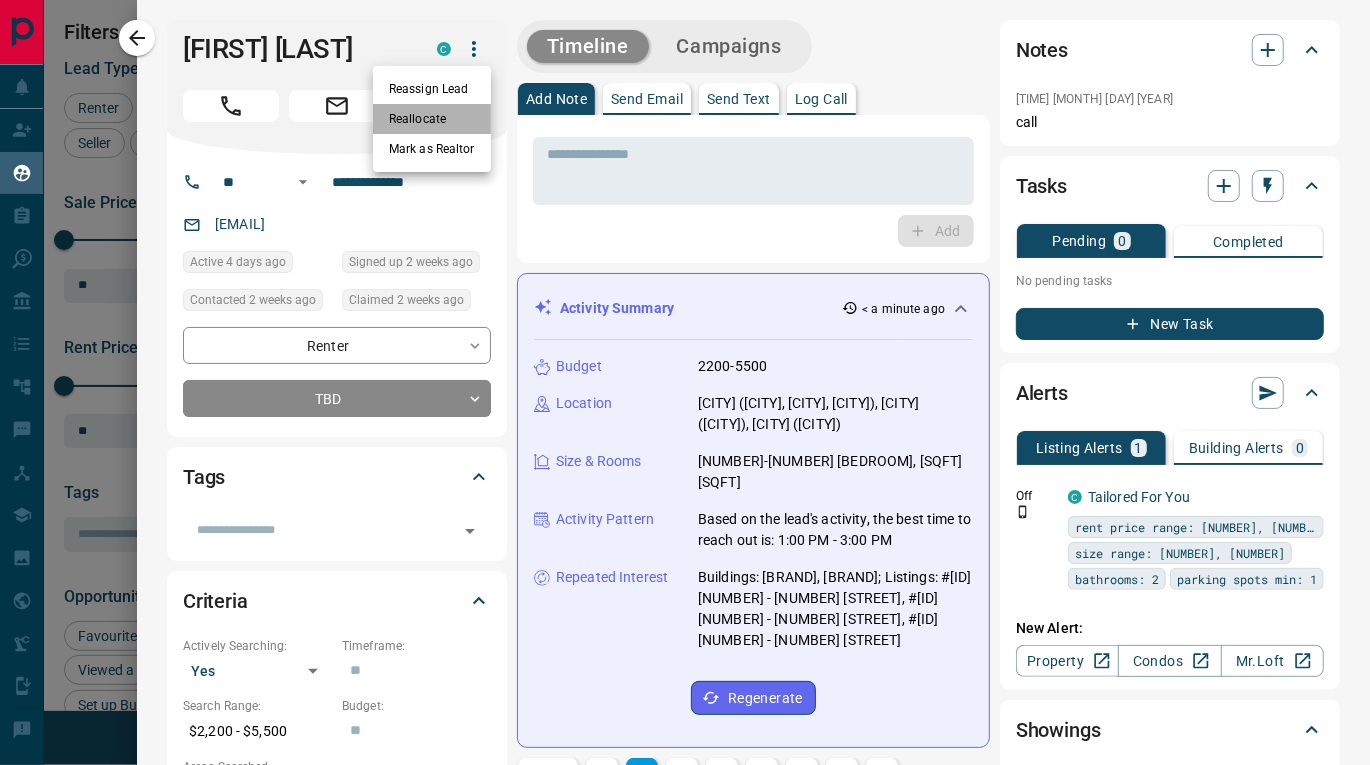 click on "Reallocate" at bounding box center [432, 119] 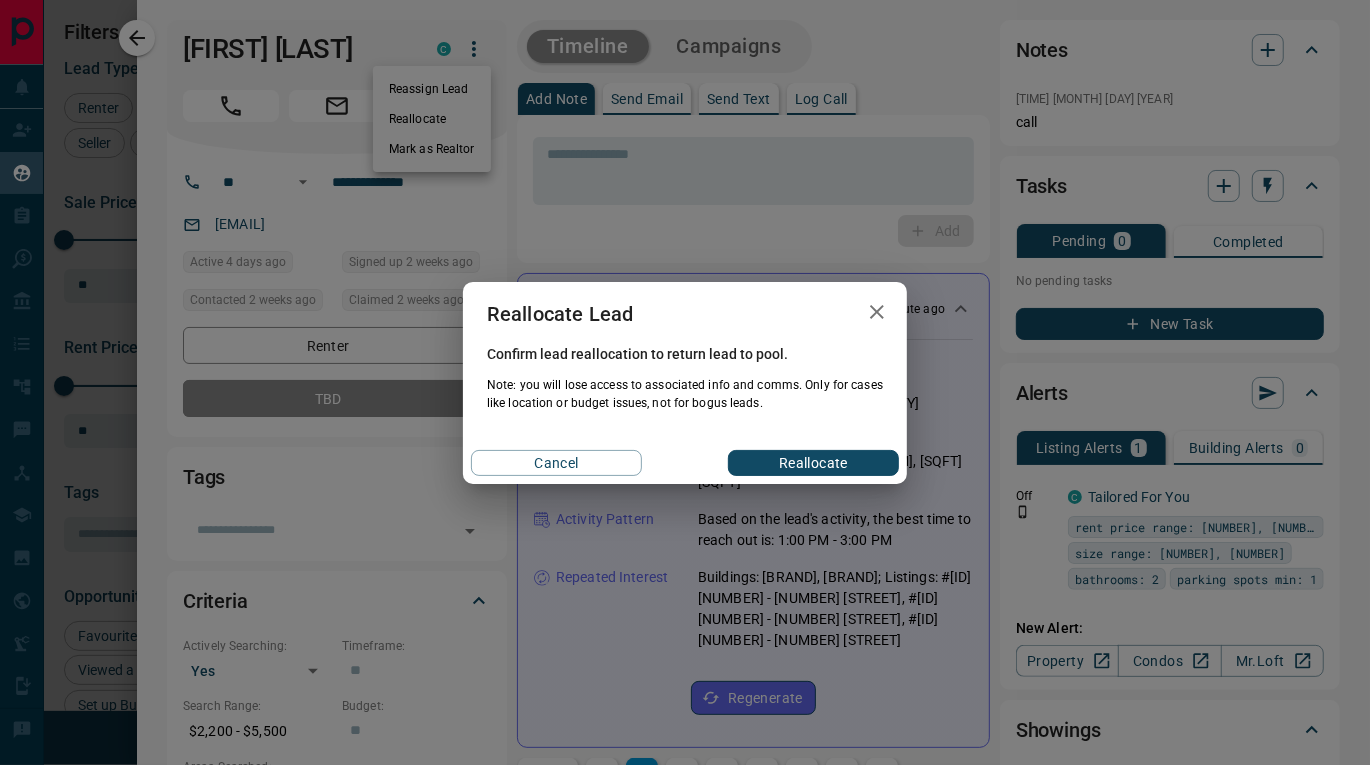 click on "Reallocate" at bounding box center [813, 463] 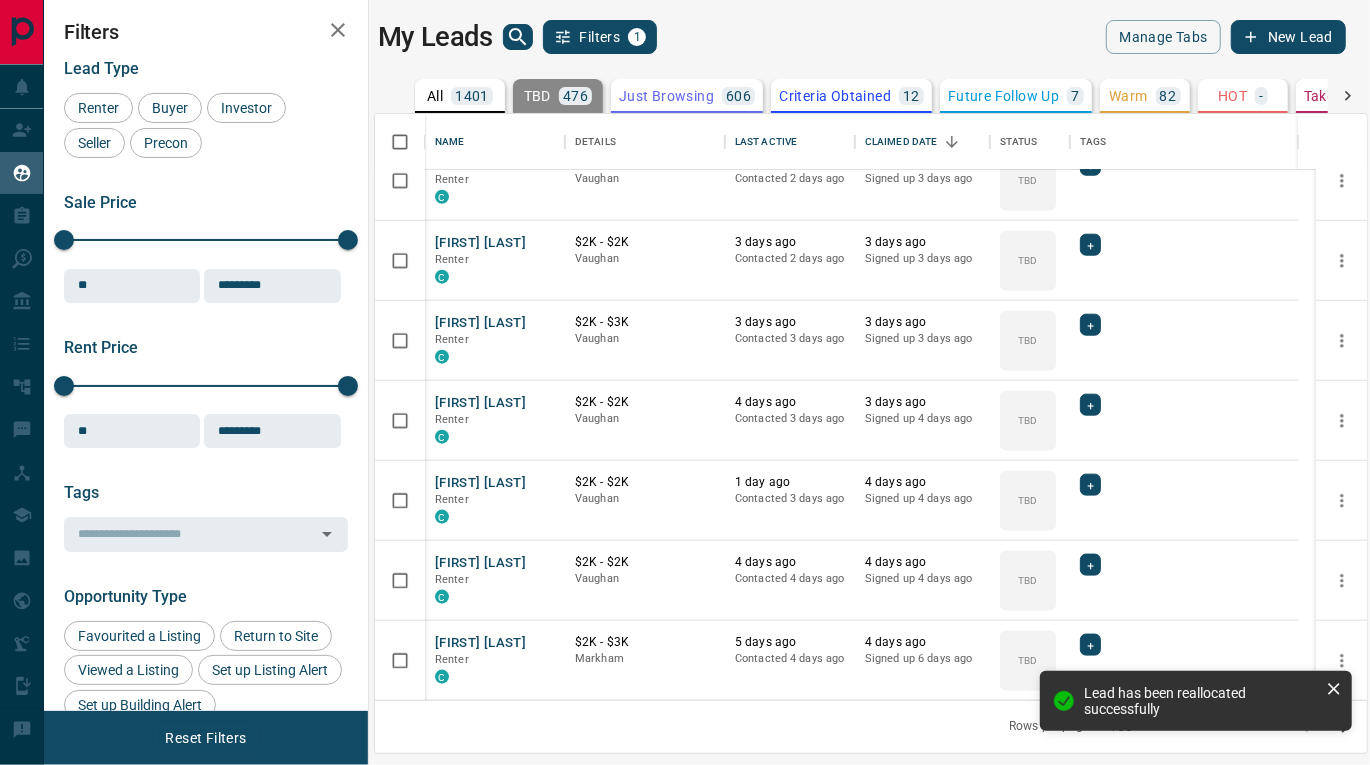 scroll, scrollTop: 1224, scrollLeft: 0, axis: vertical 